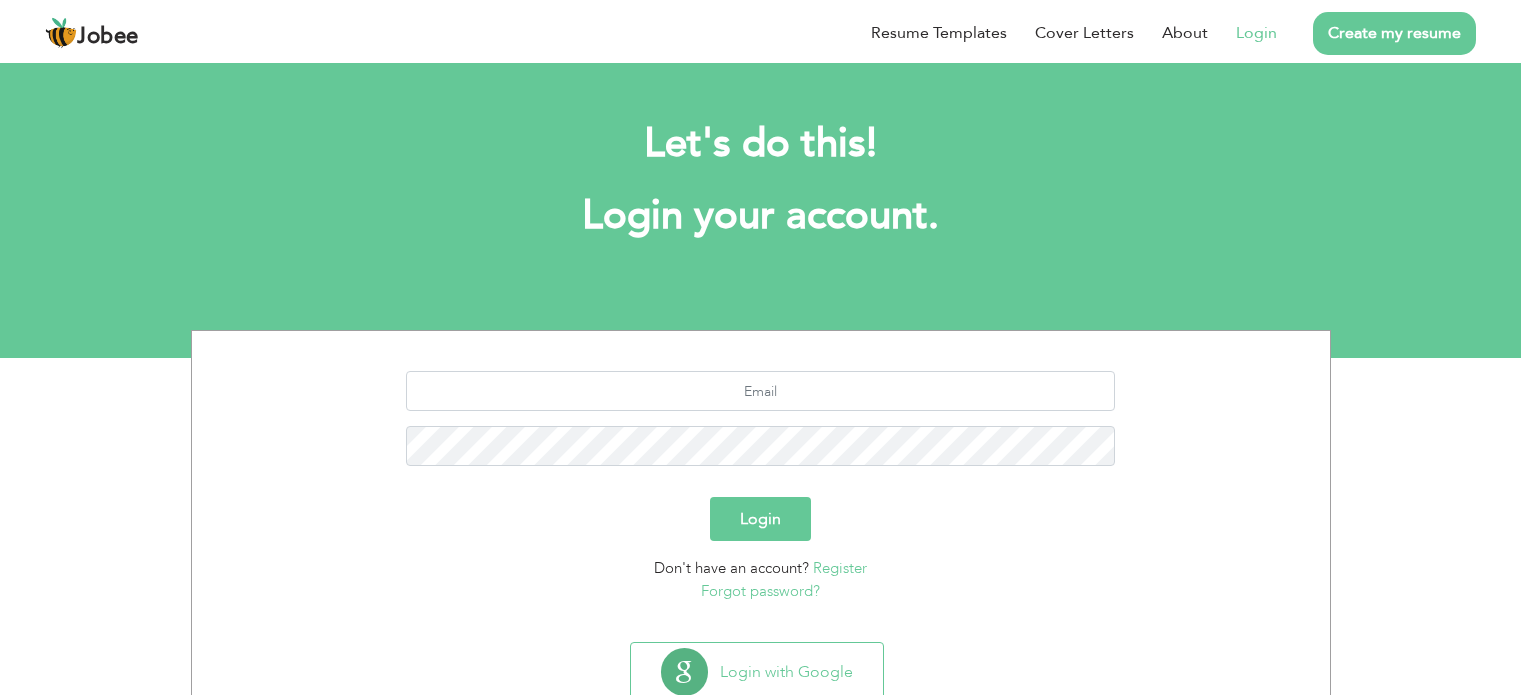 scroll, scrollTop: 0, scrollLeft: 0, axis: both 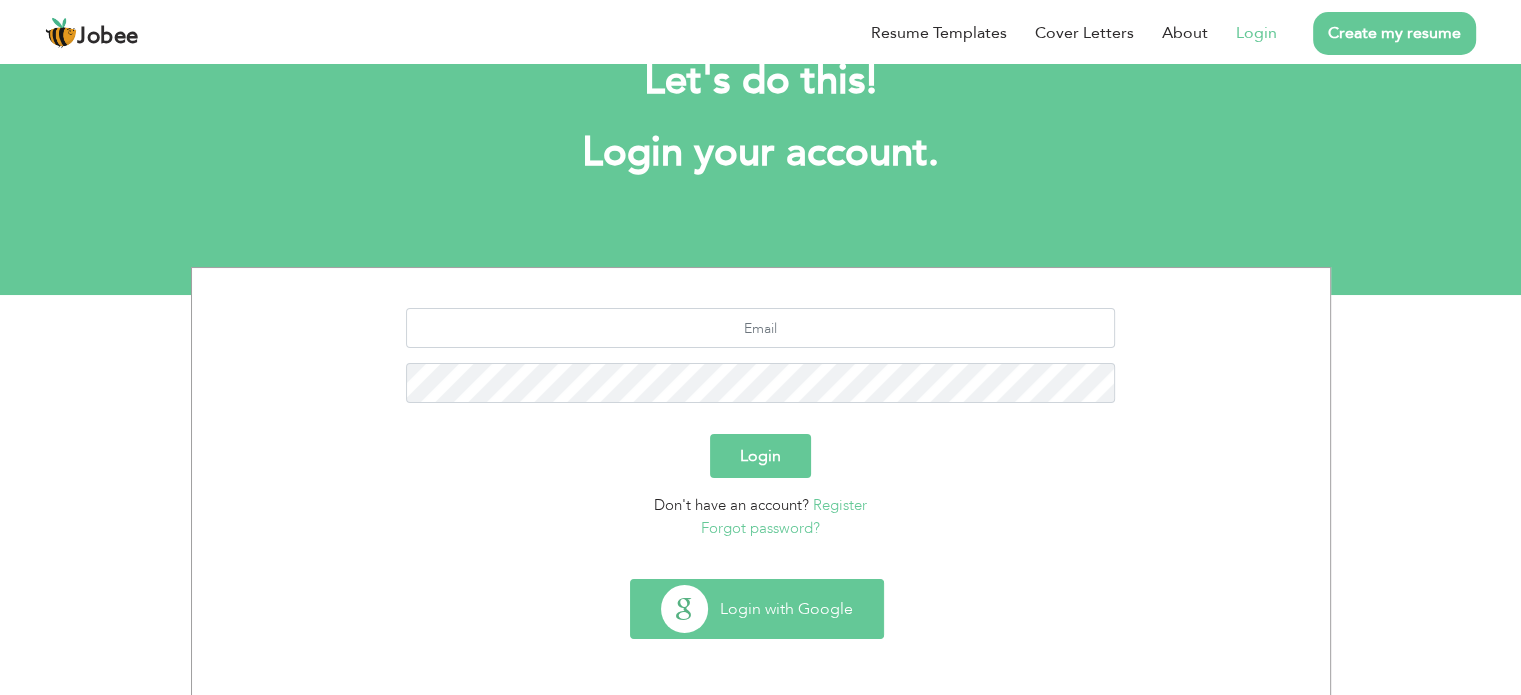 click on "Login with Google" at bounding box center [757, 609] 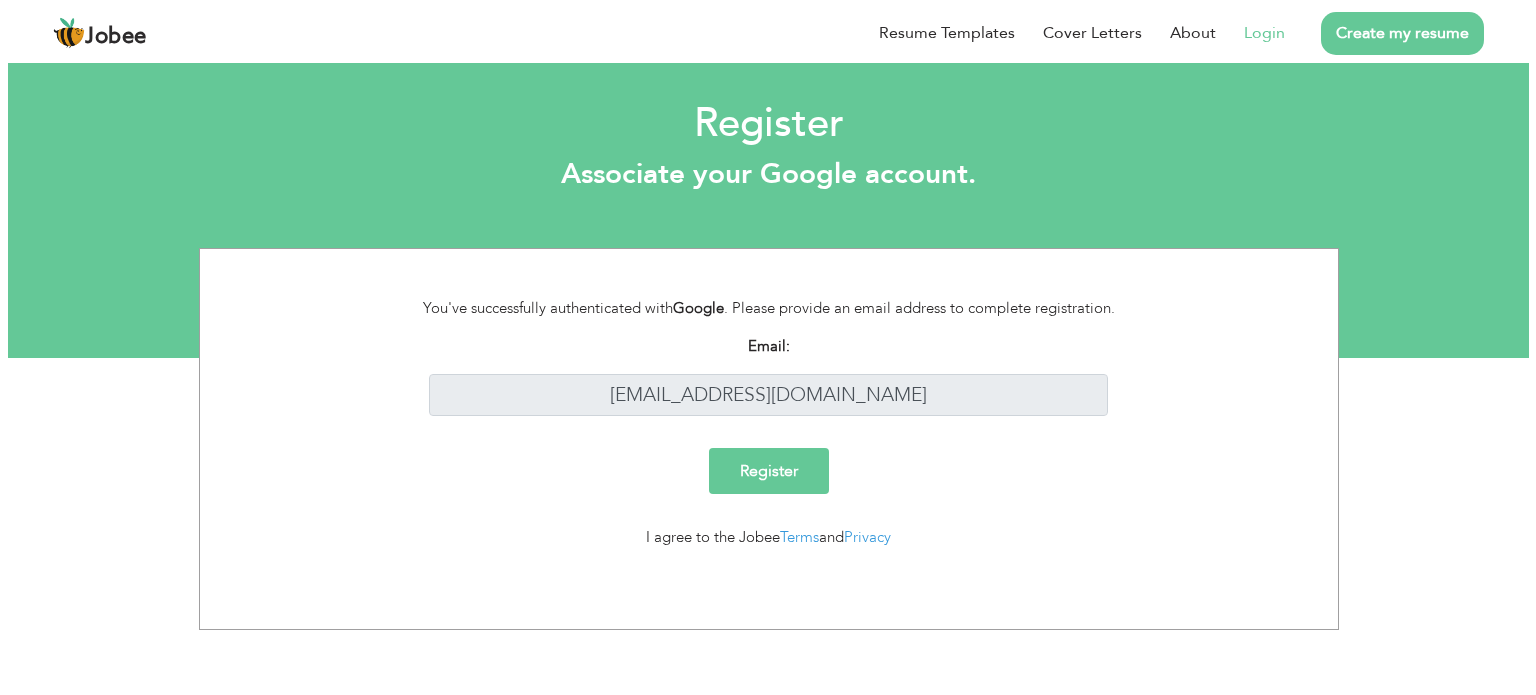 scroll, scrollTop: 0, scrollLeft: 0, axis: both 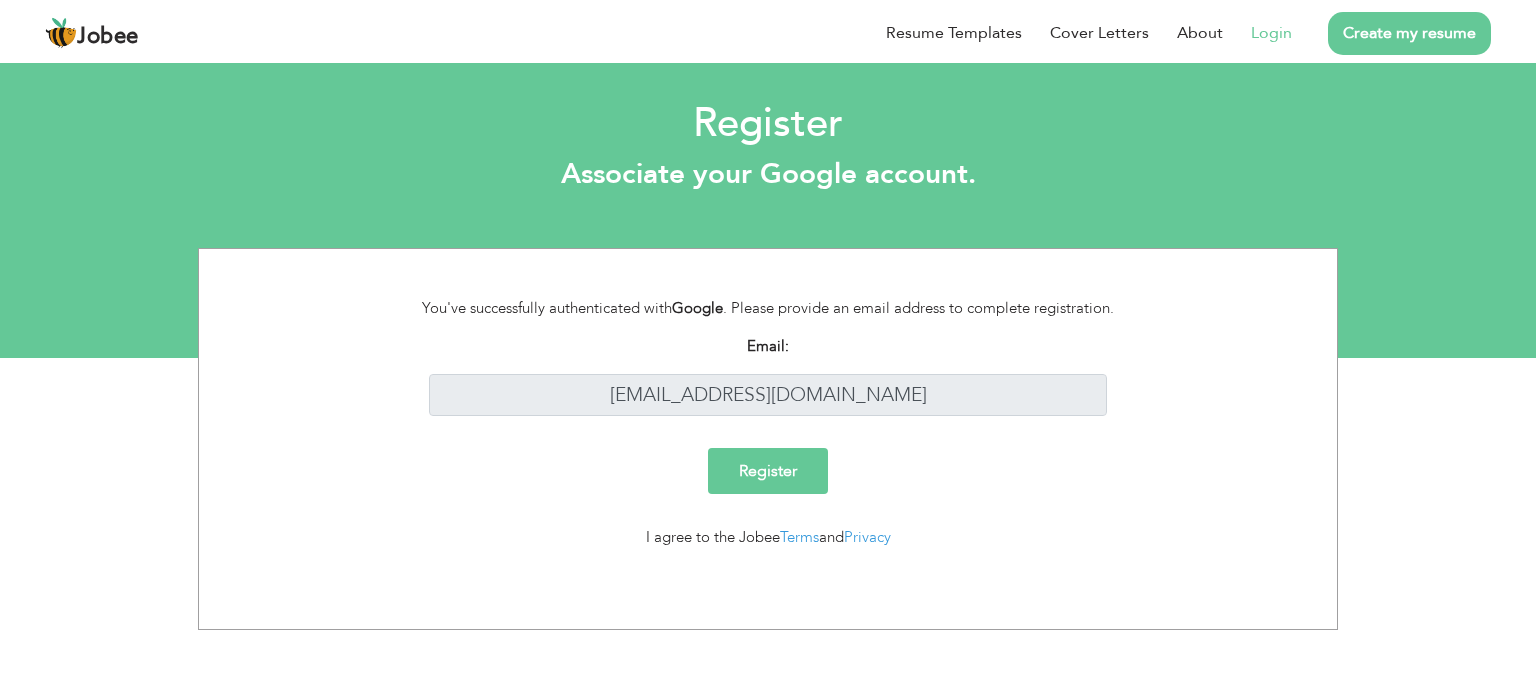 click on "Login" at bounding box center [1271, 33] 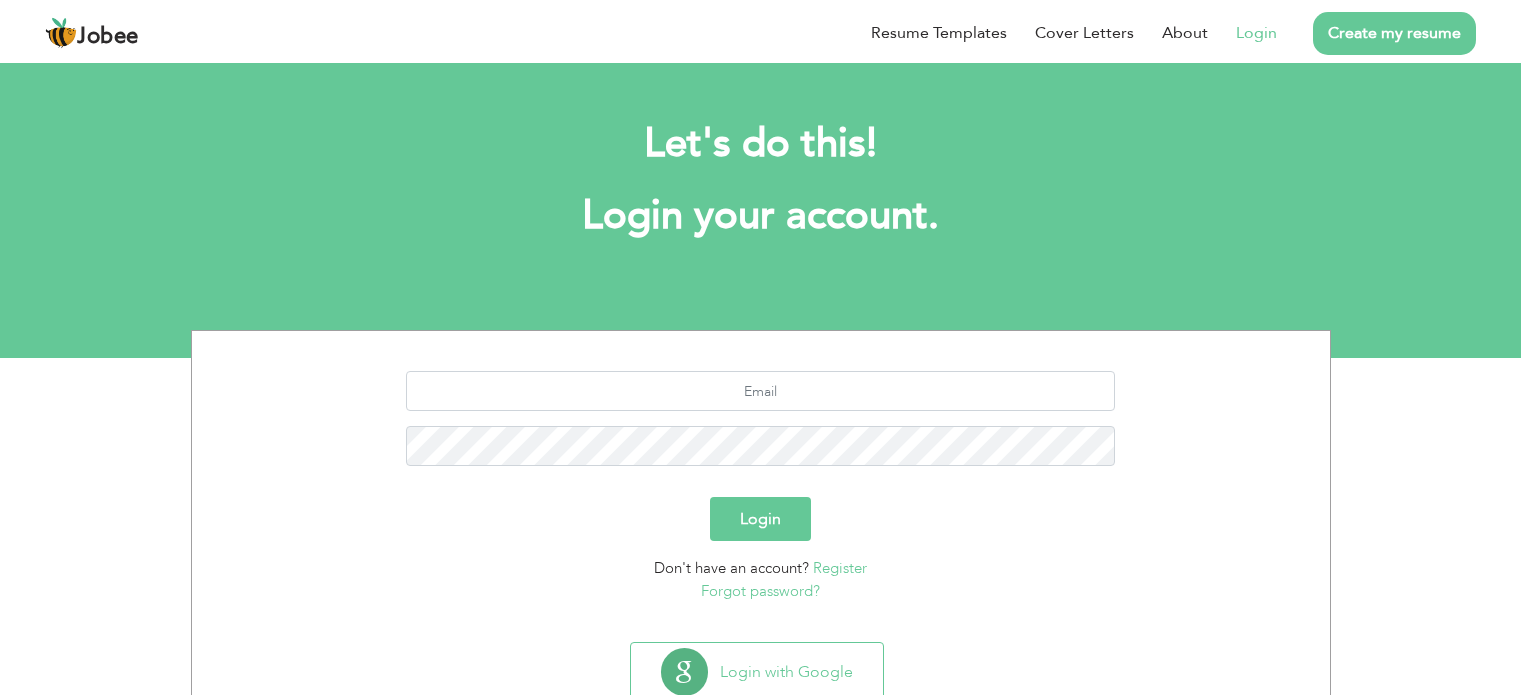 scroll, scrollTop: 0, scrollLeft: 0, axis: both 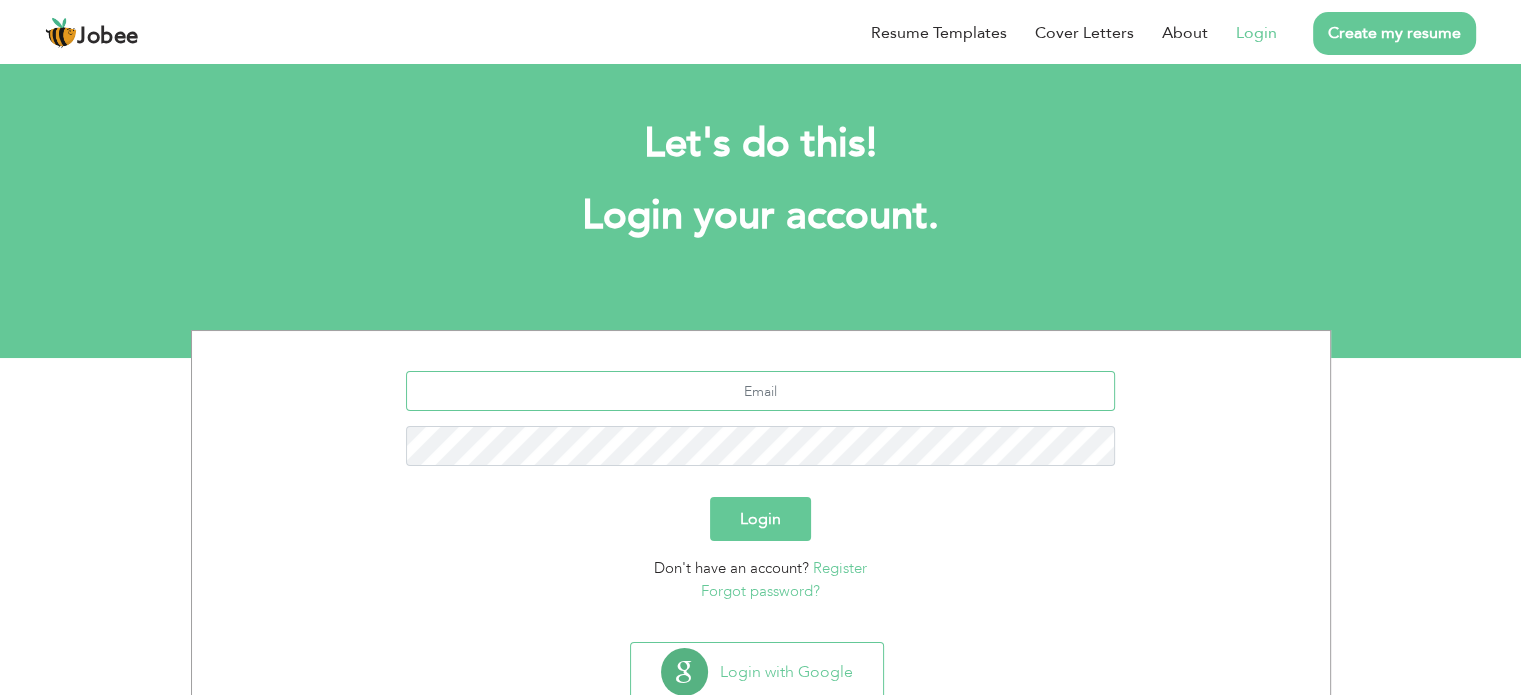 click at bounding box center [760, 391] 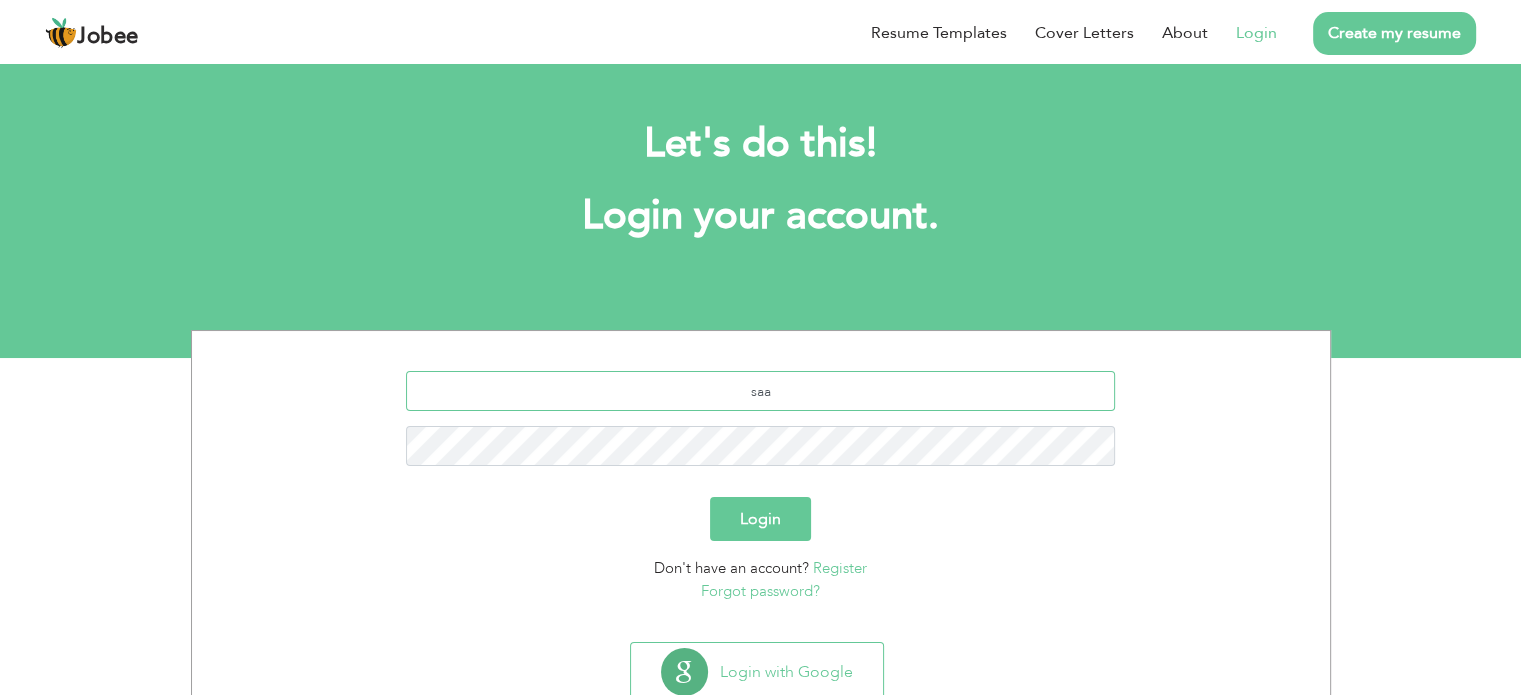 type on "saadsheik333@gmail.com" 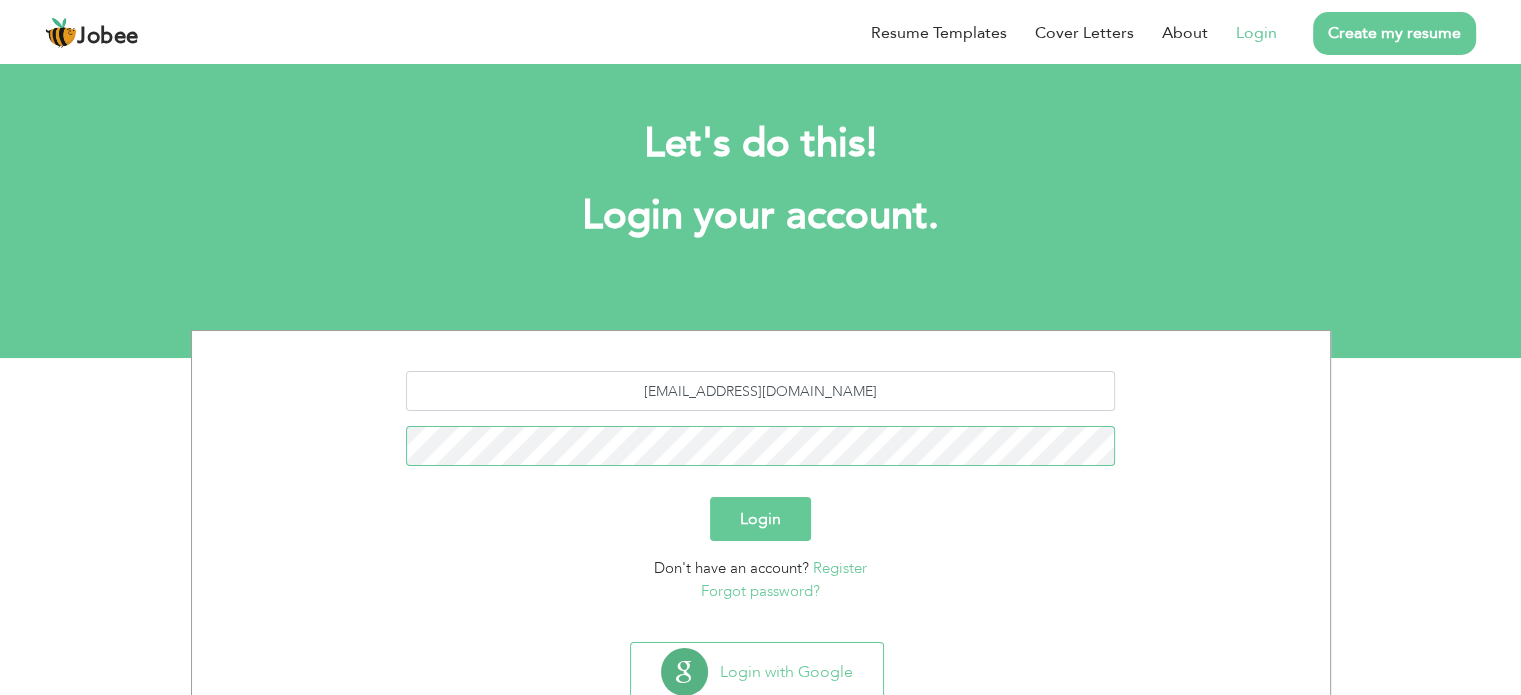 click on "Login" at bounding box center (760, 519) 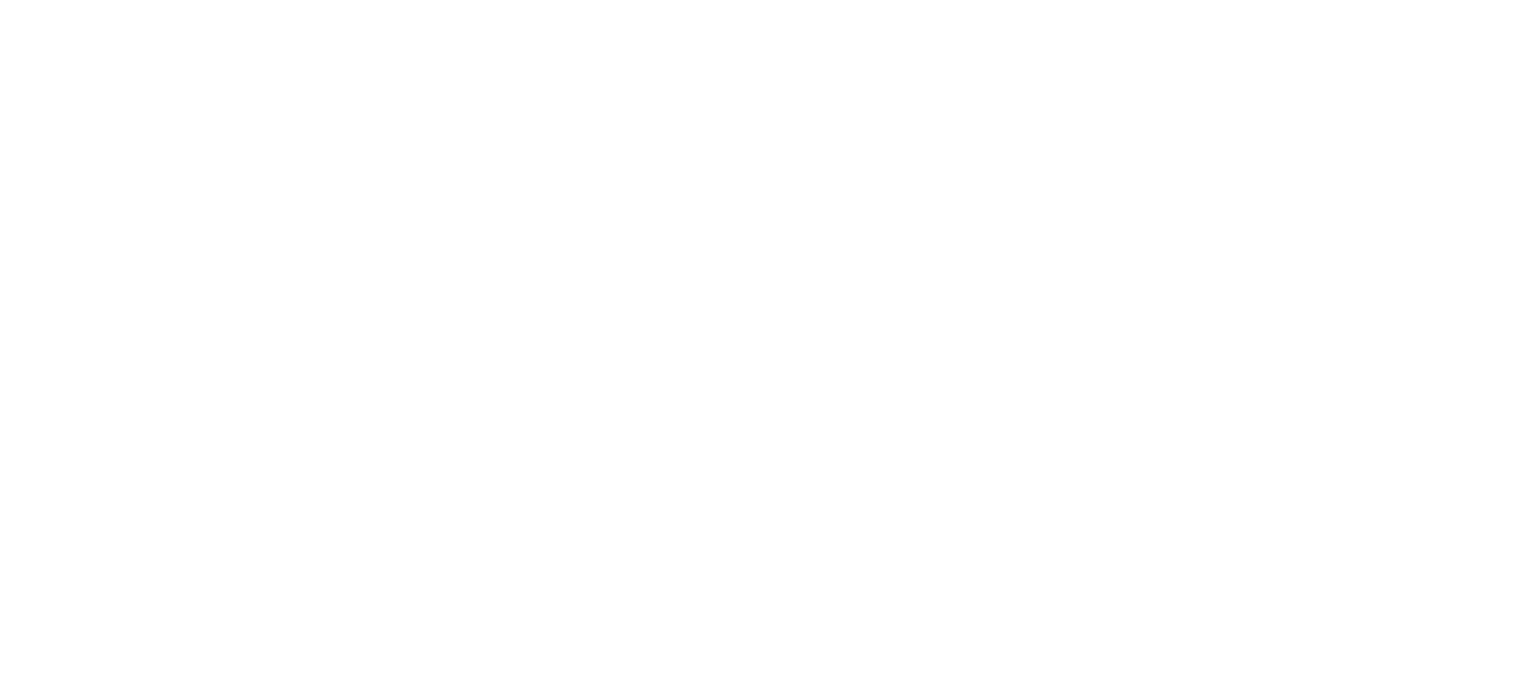 scroll, scrollTop: 0, scrollLeft: 0, axis: both 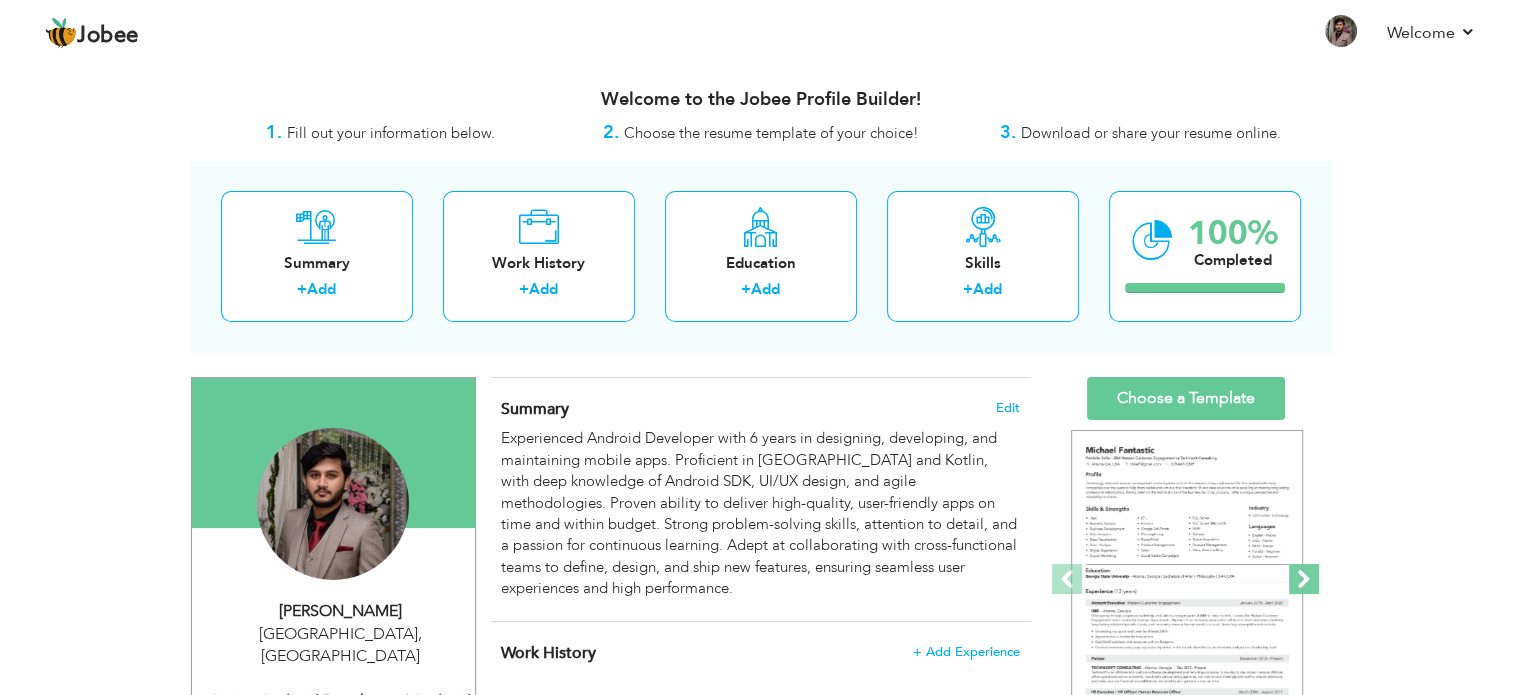 click at bounding box center (1304, 579) 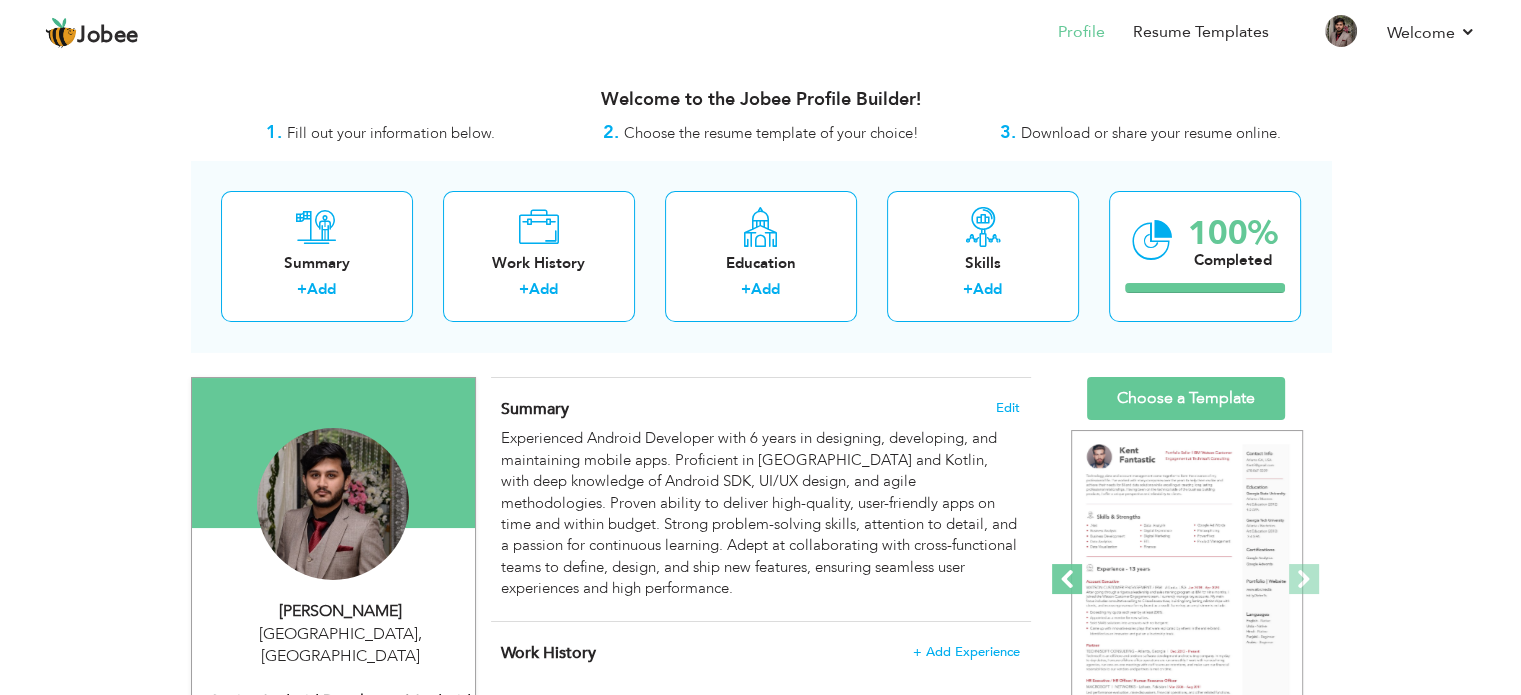 click at bounding box center (1067, 579) 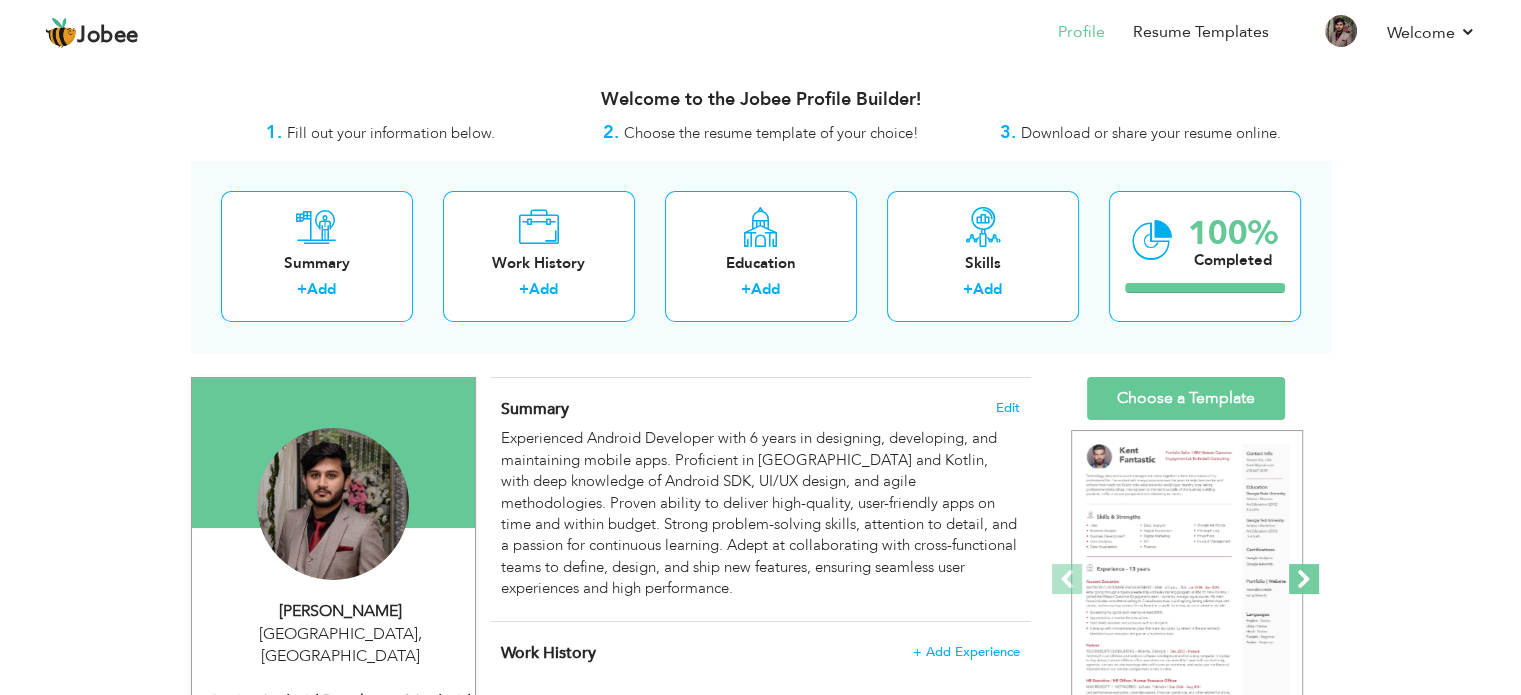 click at bounding box center (1304, 579) 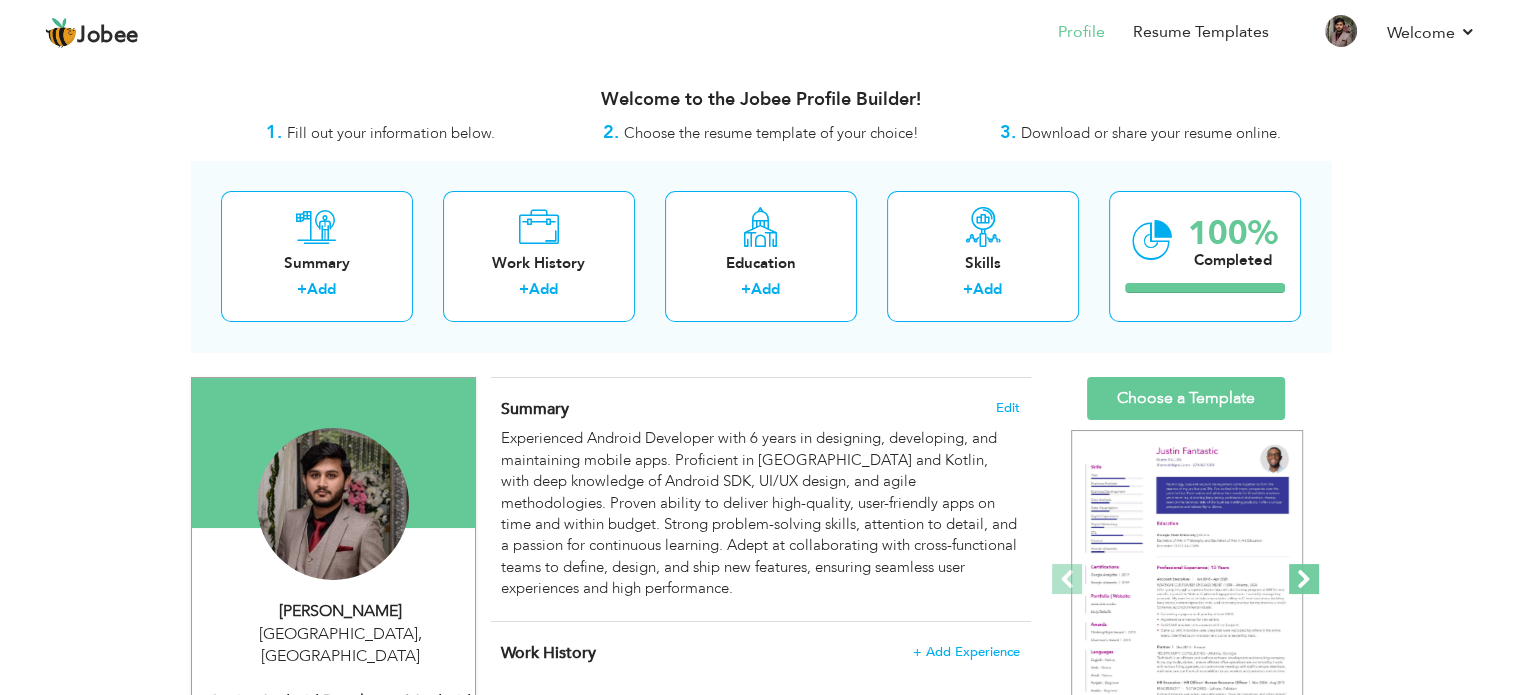 click at bounding box center [1304, 579] 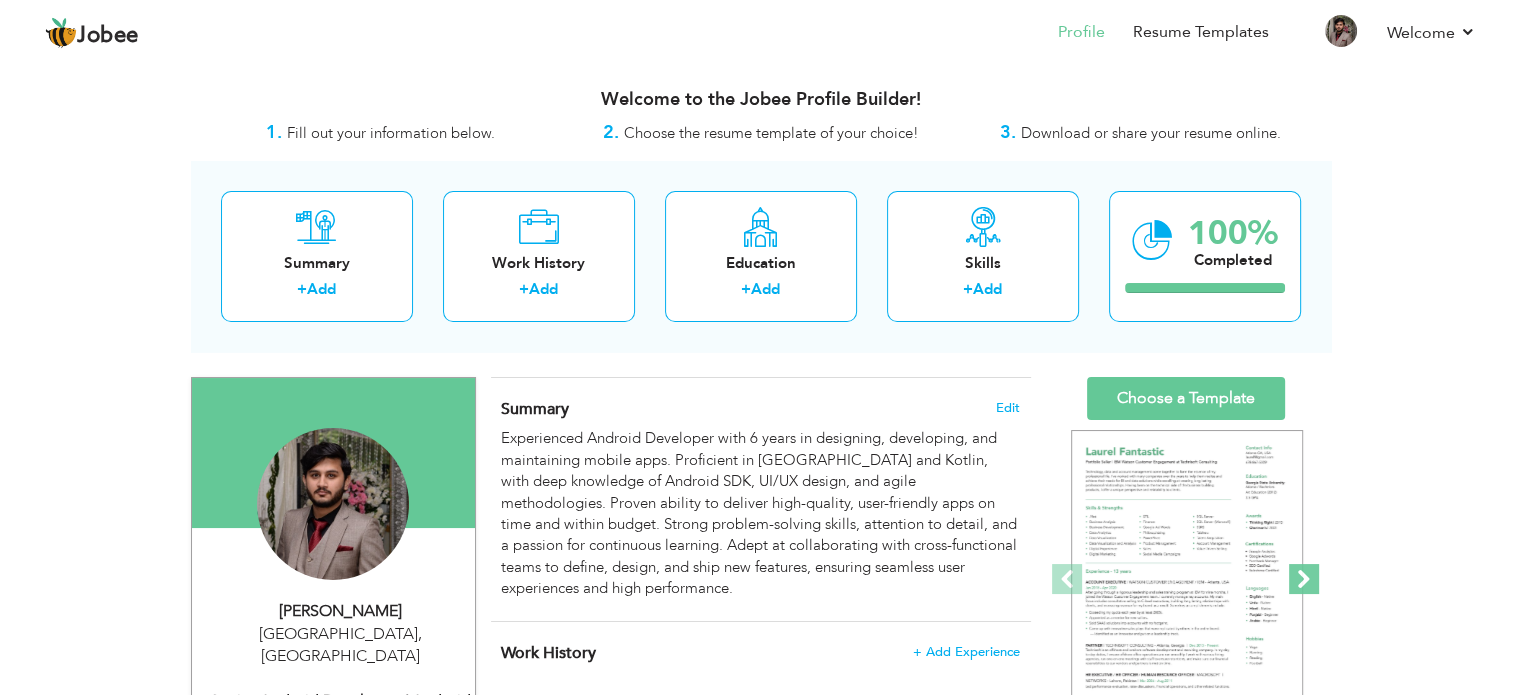 click at bounding box center (1304, 579) 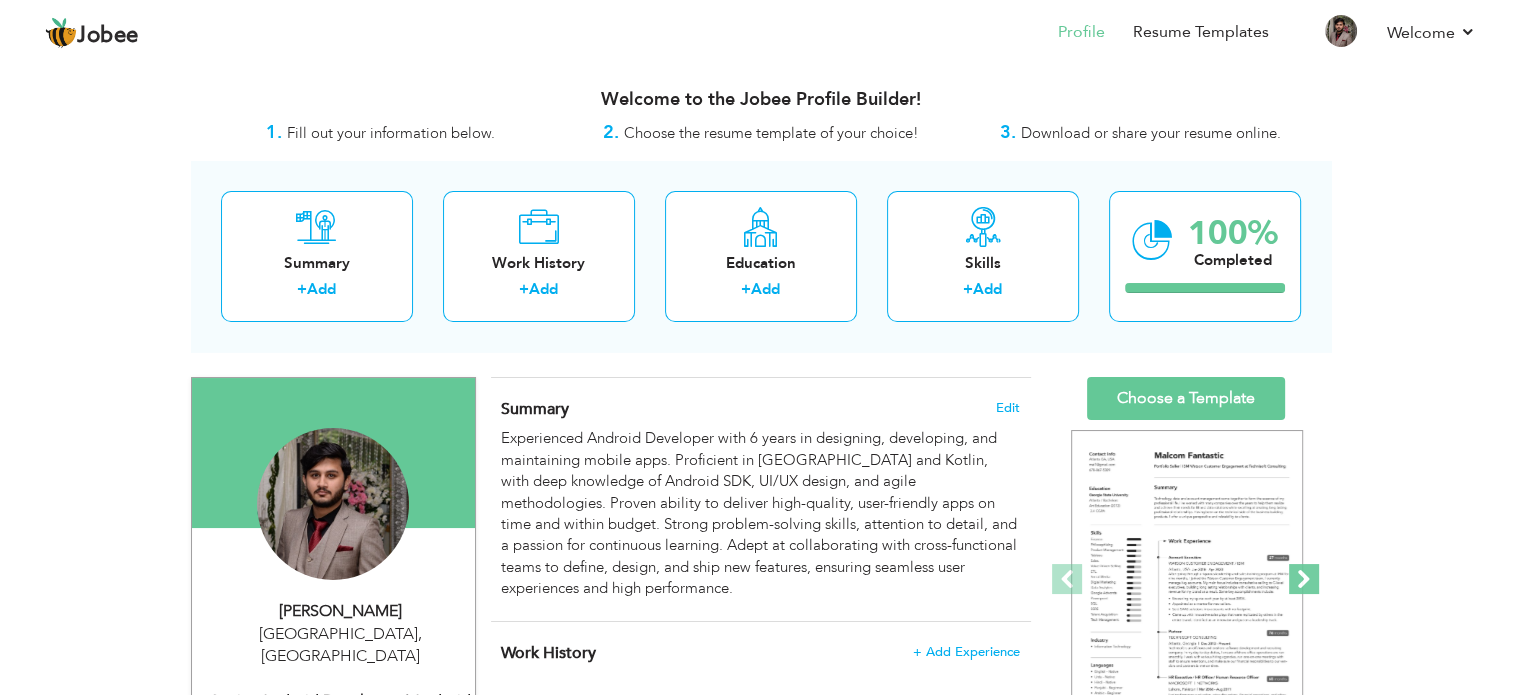 click at bounding box center (1304, 579) 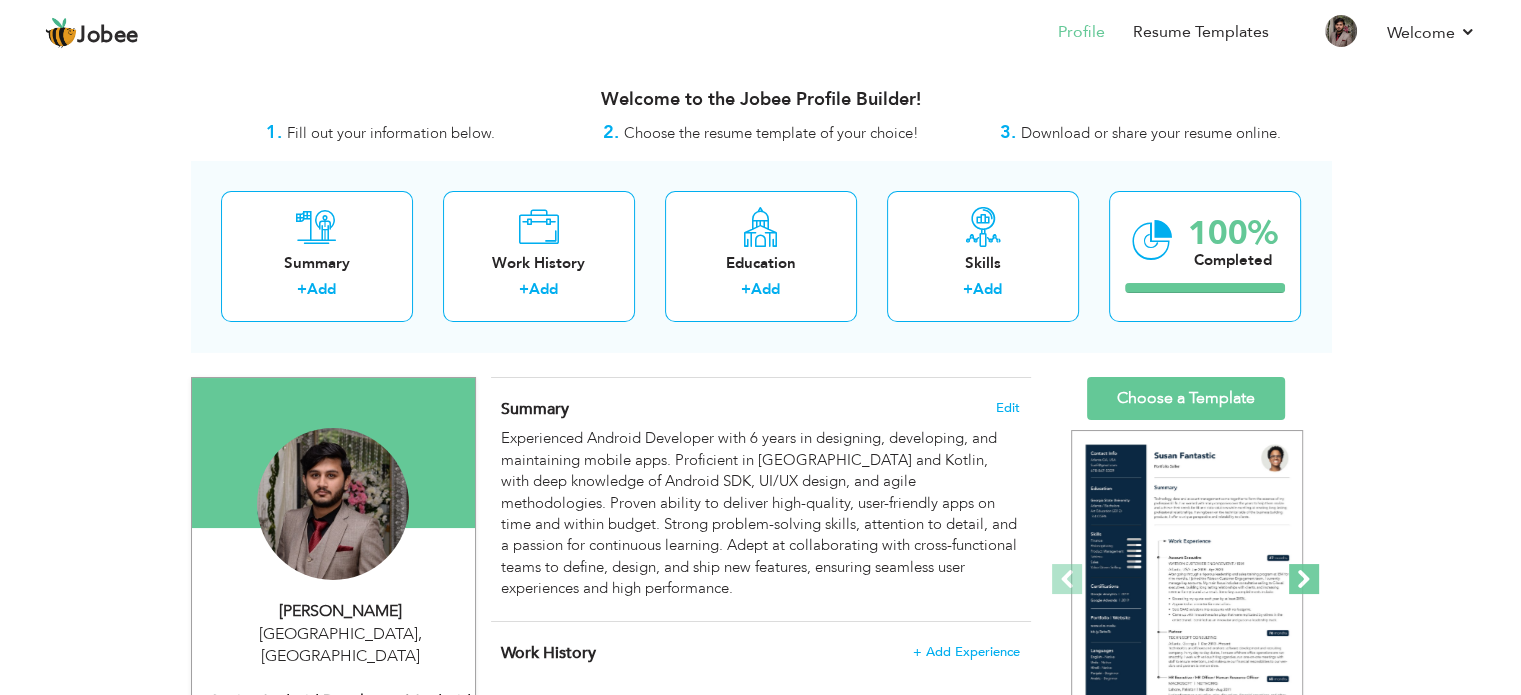 click at bounding box center (1304, 579) 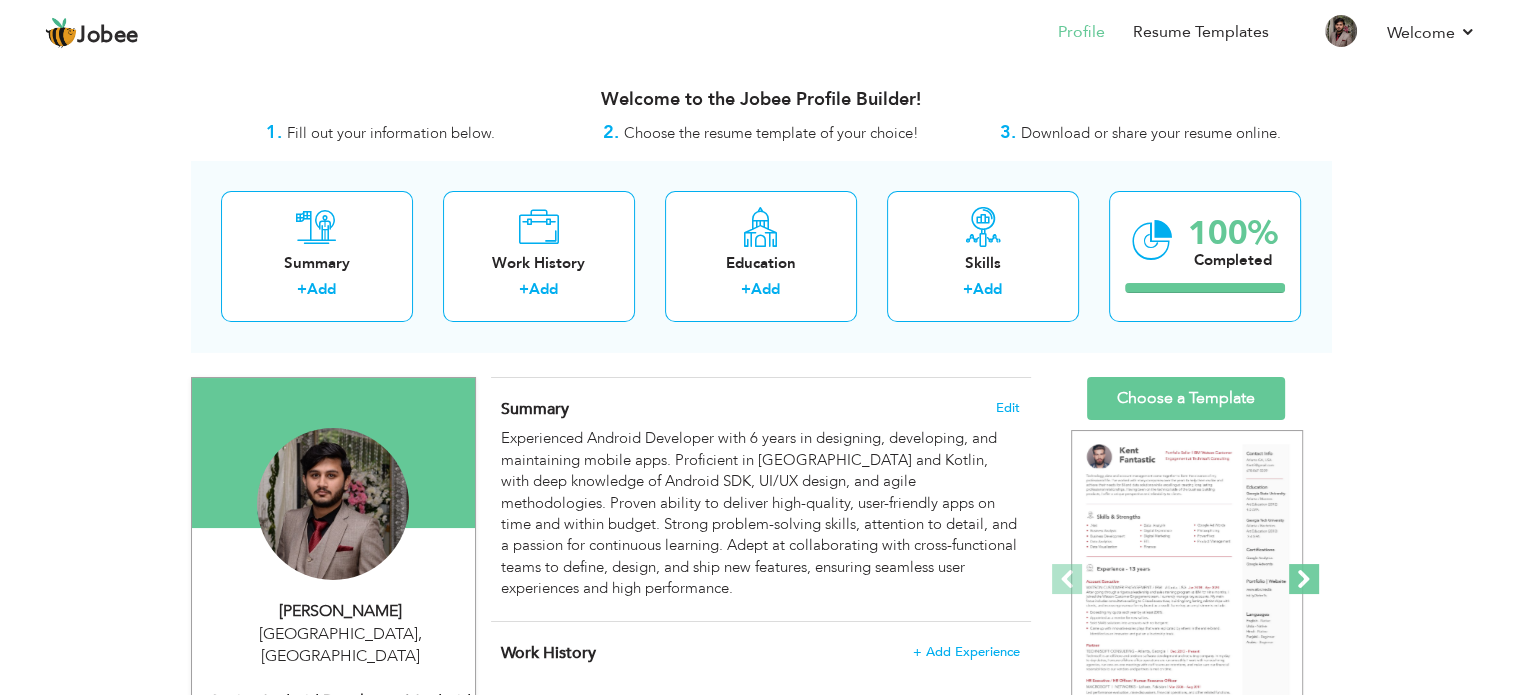 click at bounding box center [1304, 579] 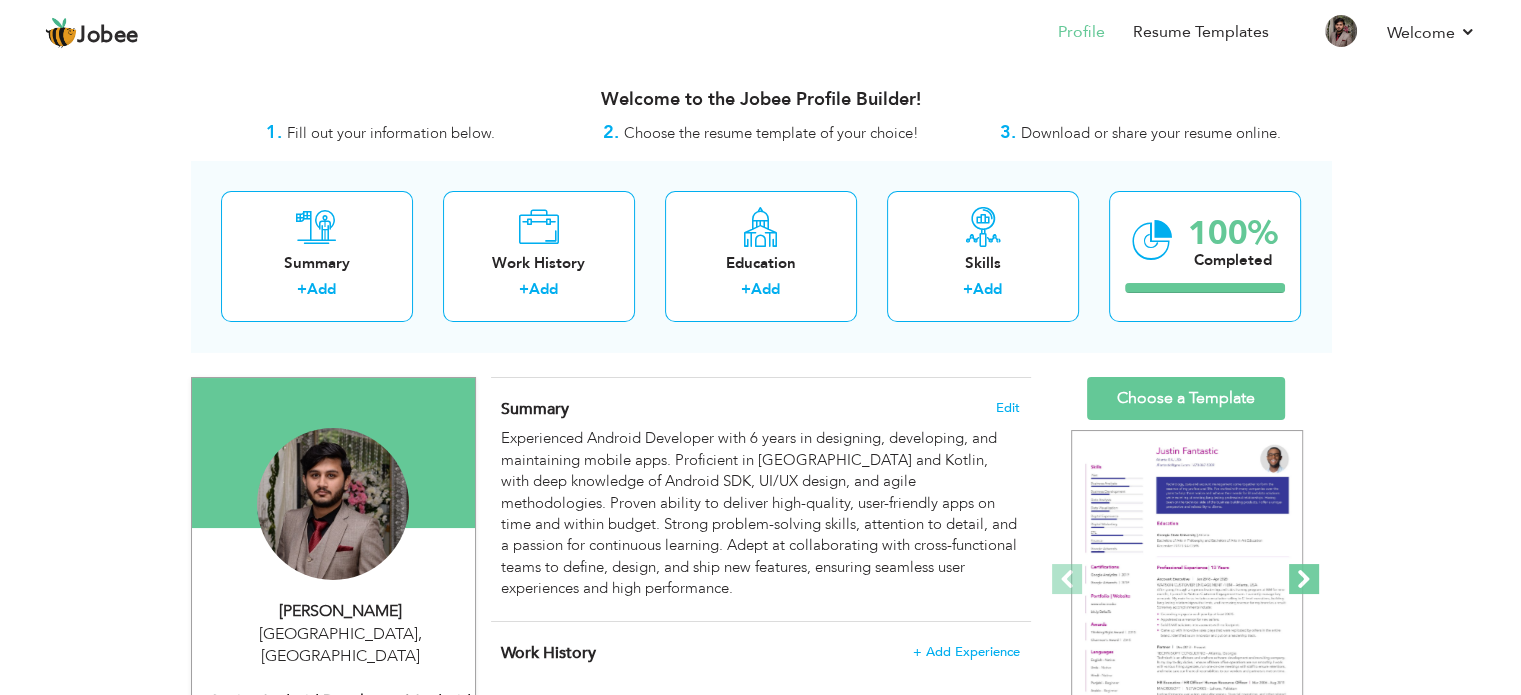 click at bounding box center [1304, 579] 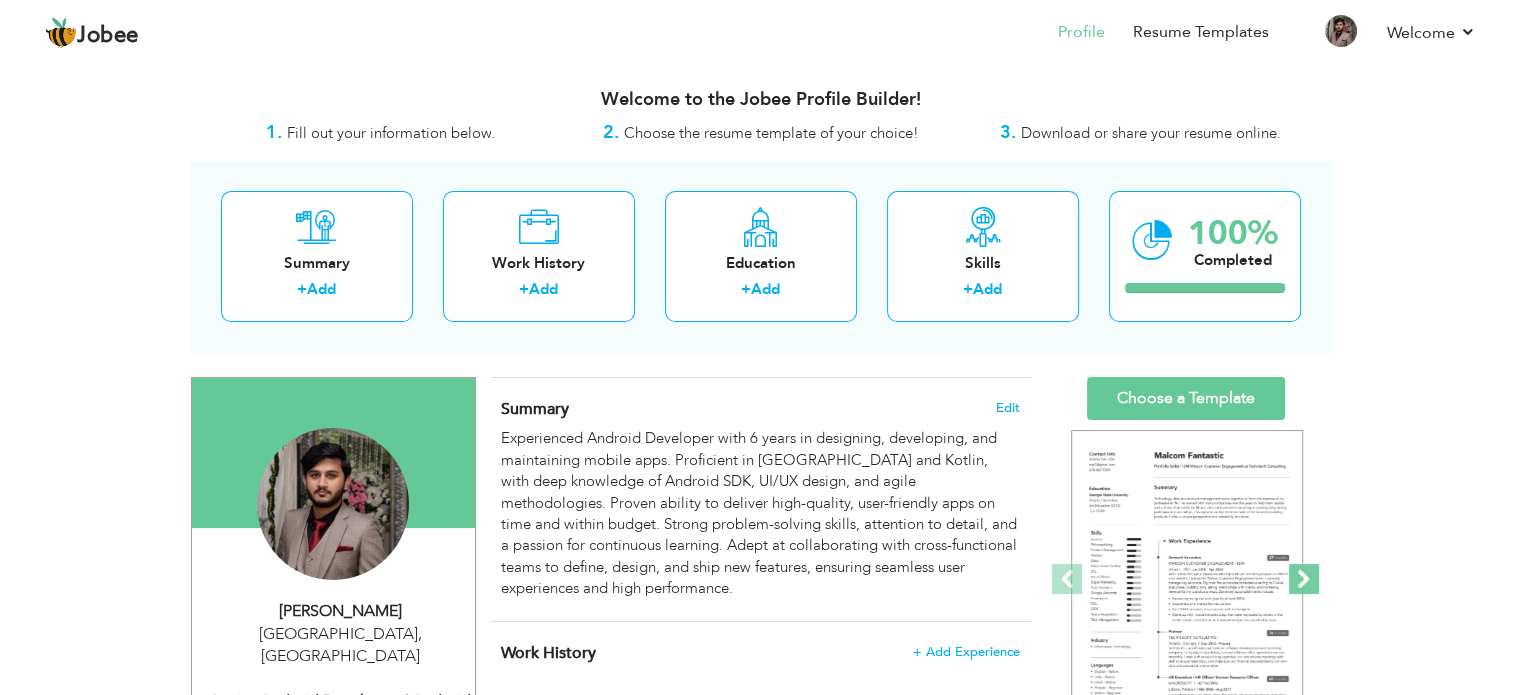 click at bounding box center [1304, 579] 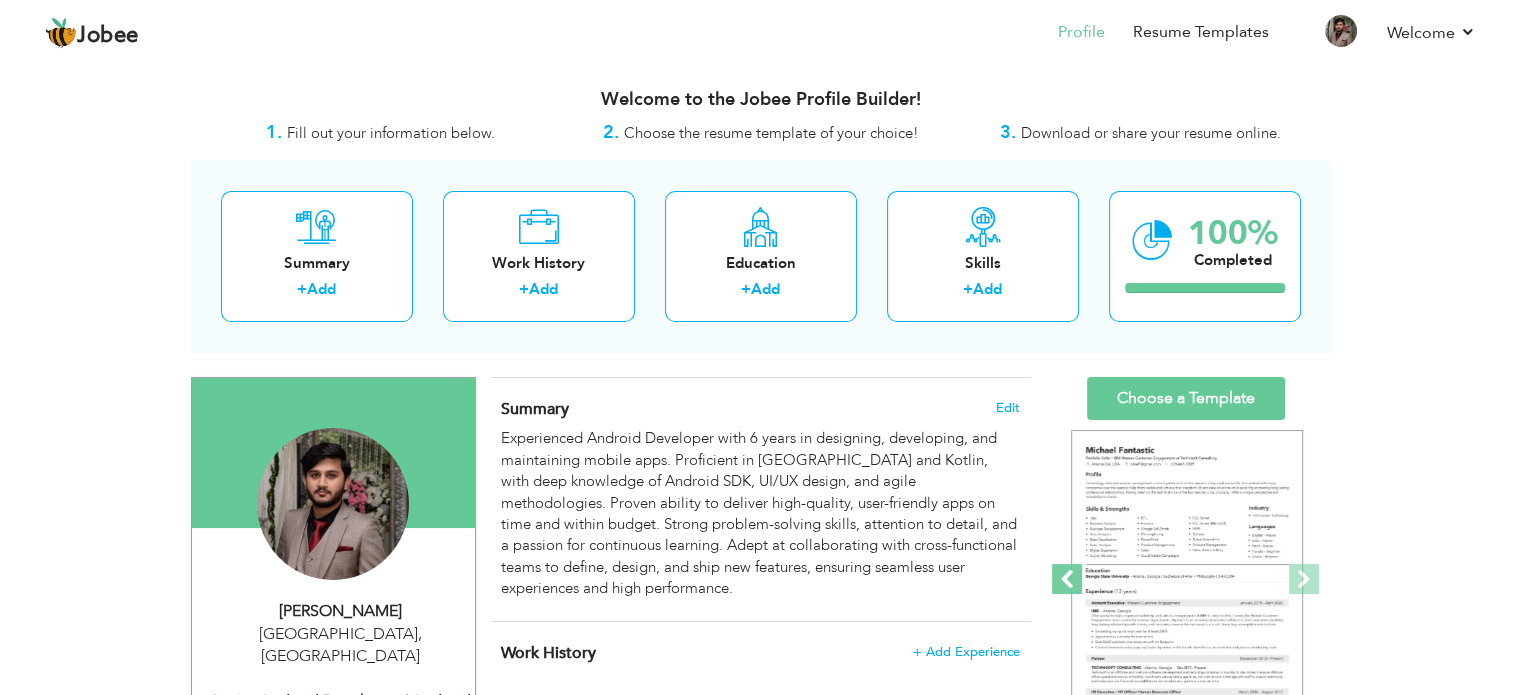 click at bounding box center [1067, 579] 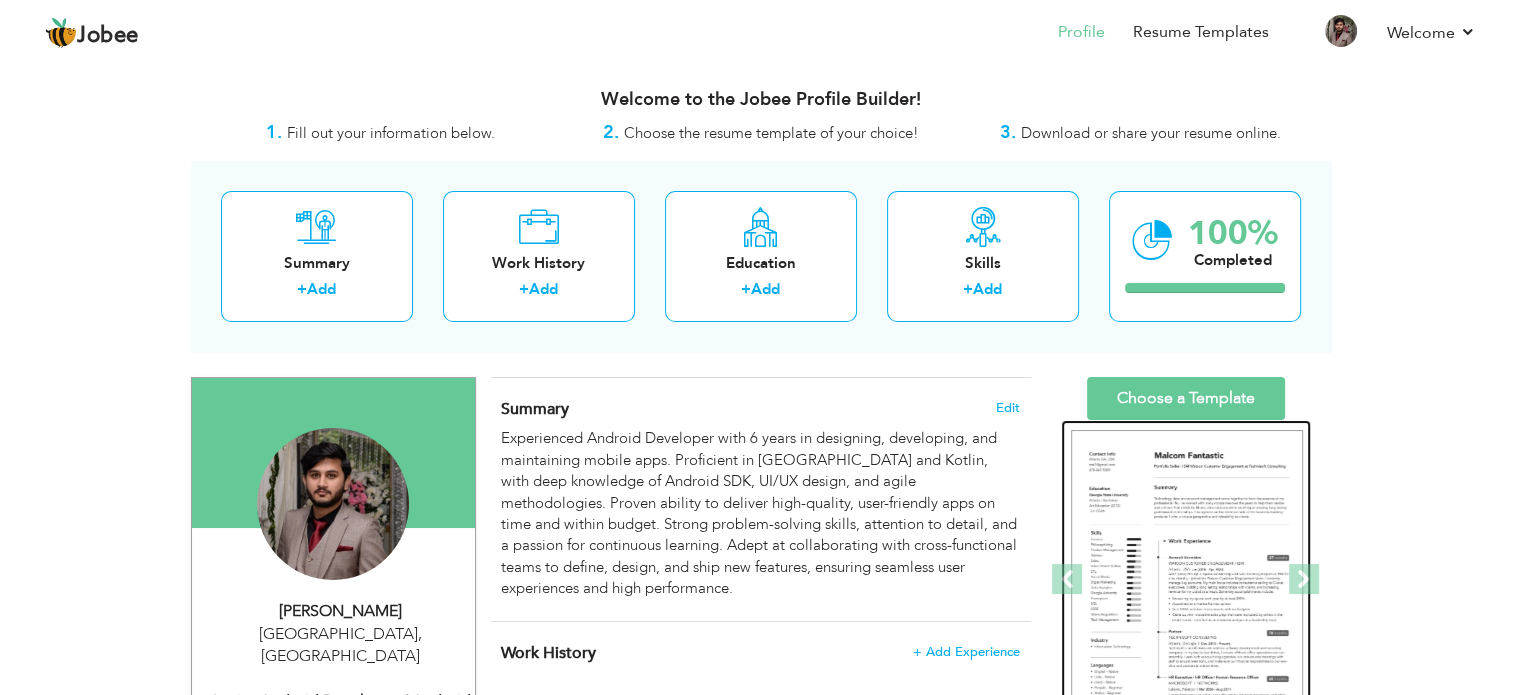 click at bounding box center (1187, 580) 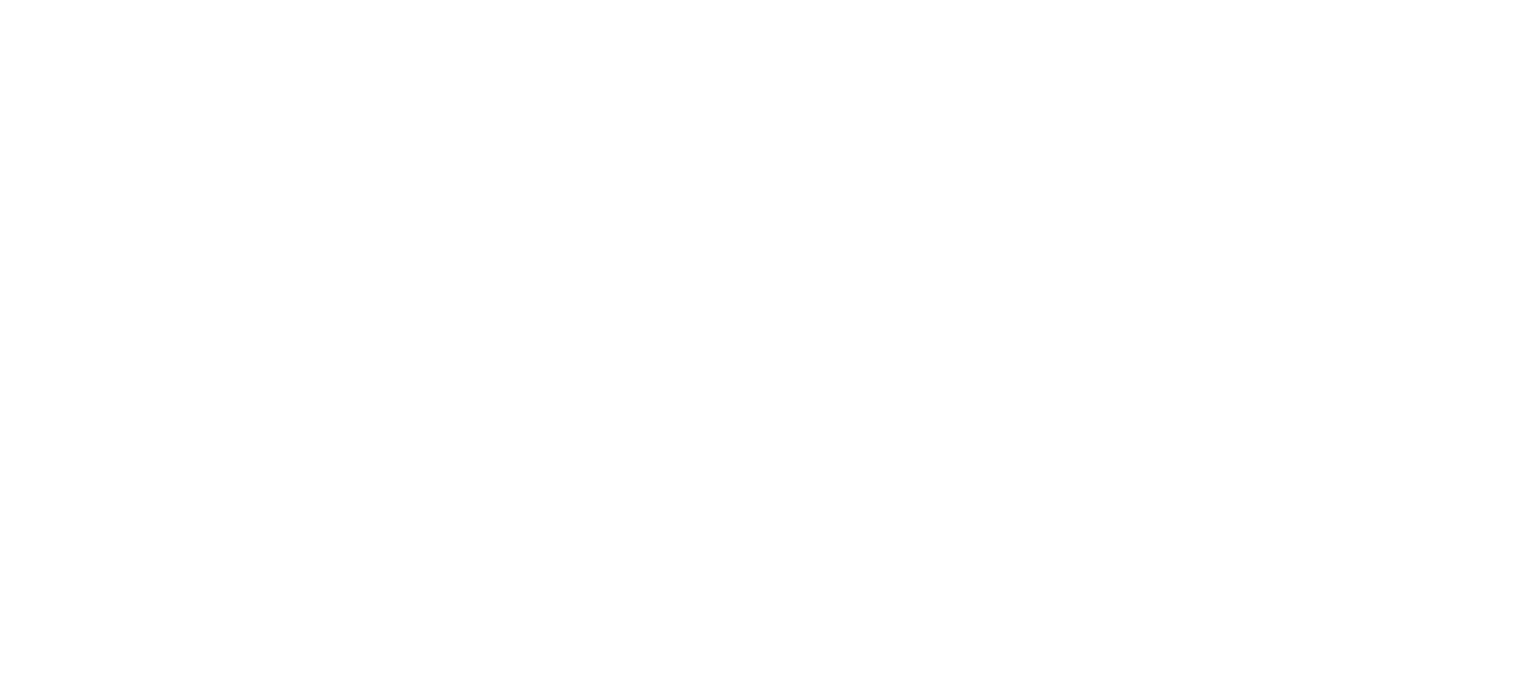 scroll, scrollTop: 0, scrollLeft: 0, axis: both 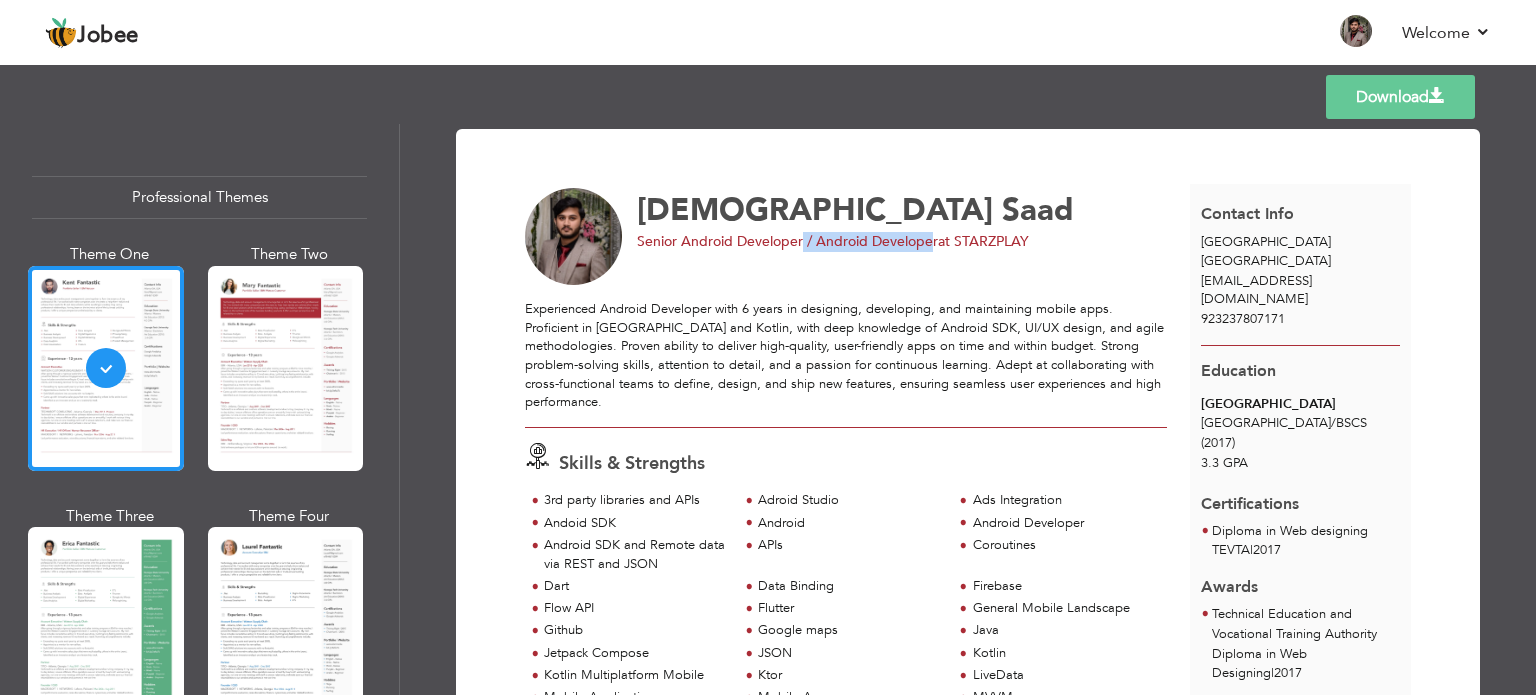 drag, startPoint x: 931, startPoint y: 240, endPoint x: 799, endPoint y: 239, distance: 132.00378 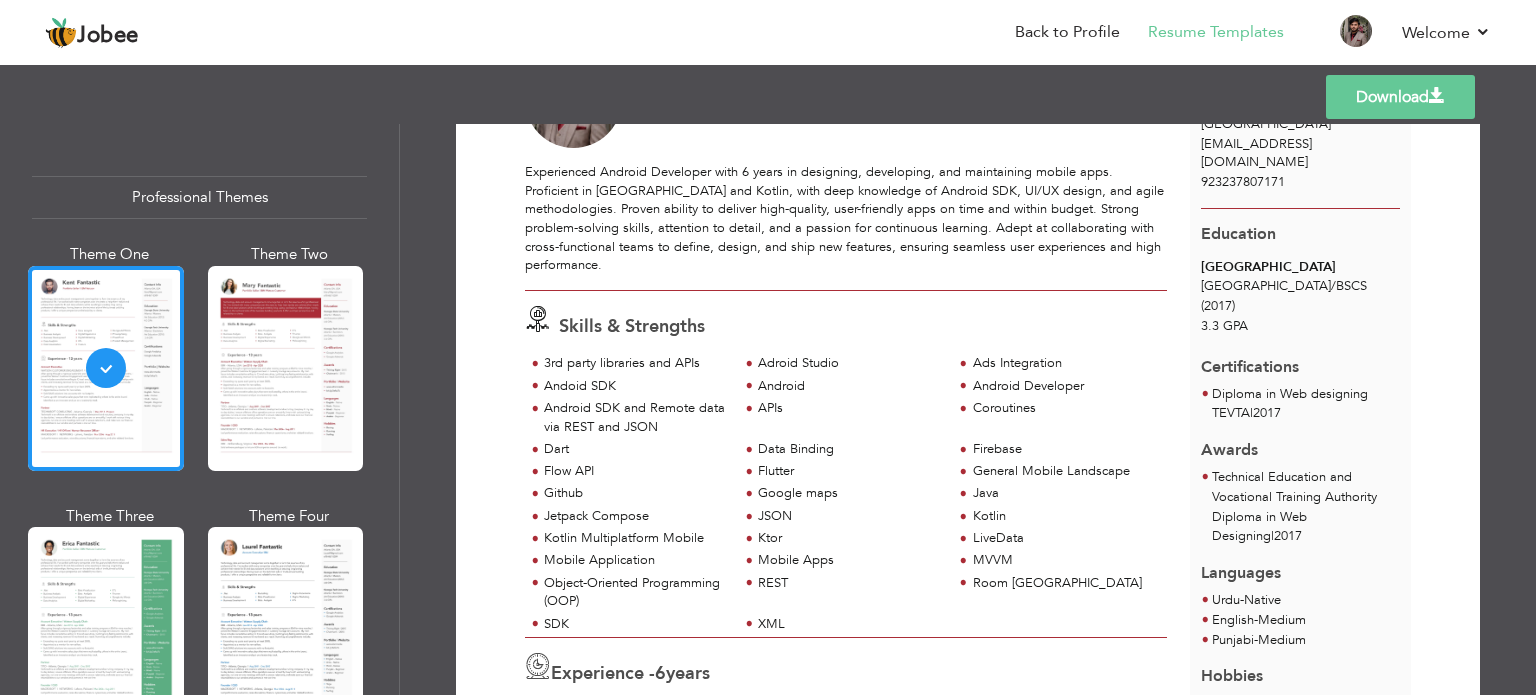 scroll, scrollTop: 0, scrollLeft: 0, axis: both 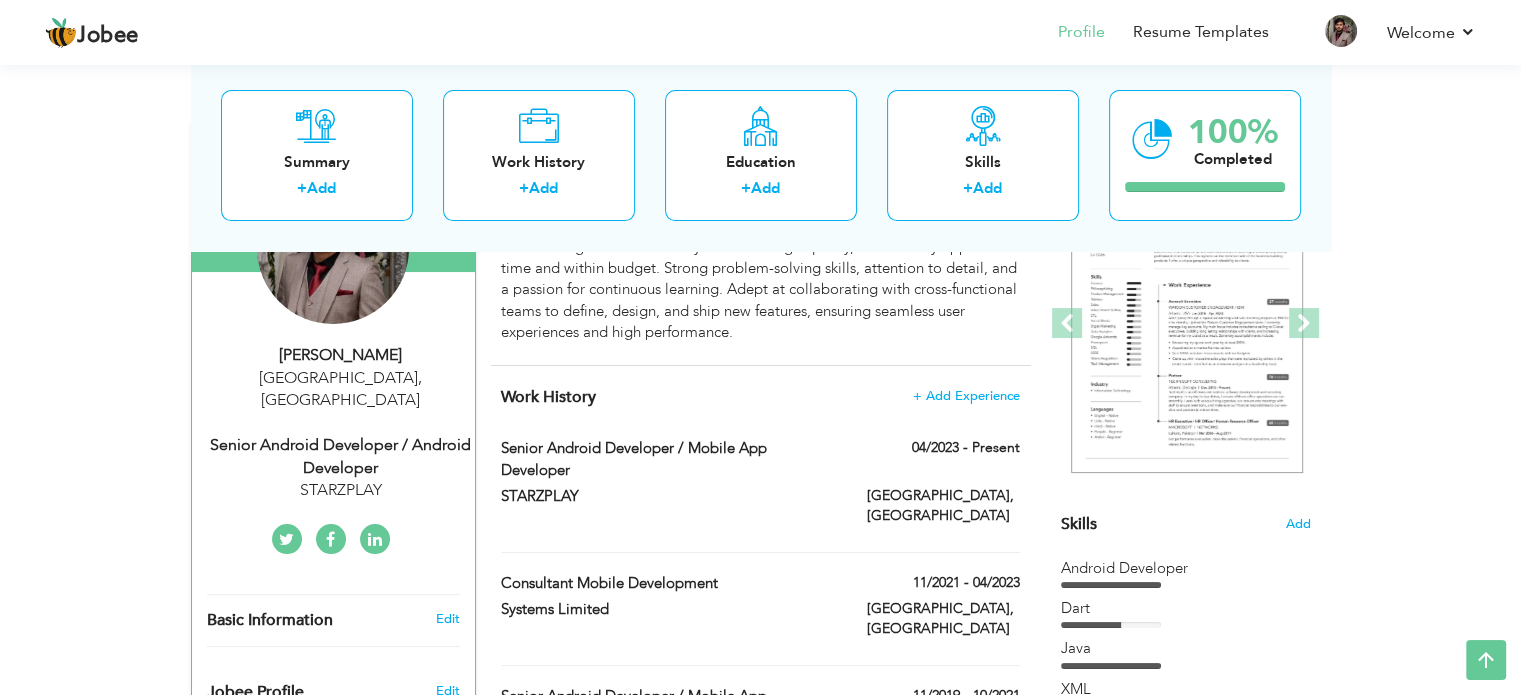 click on "Senior Android Developer / Android Developer" at bounding box center [341, 457] 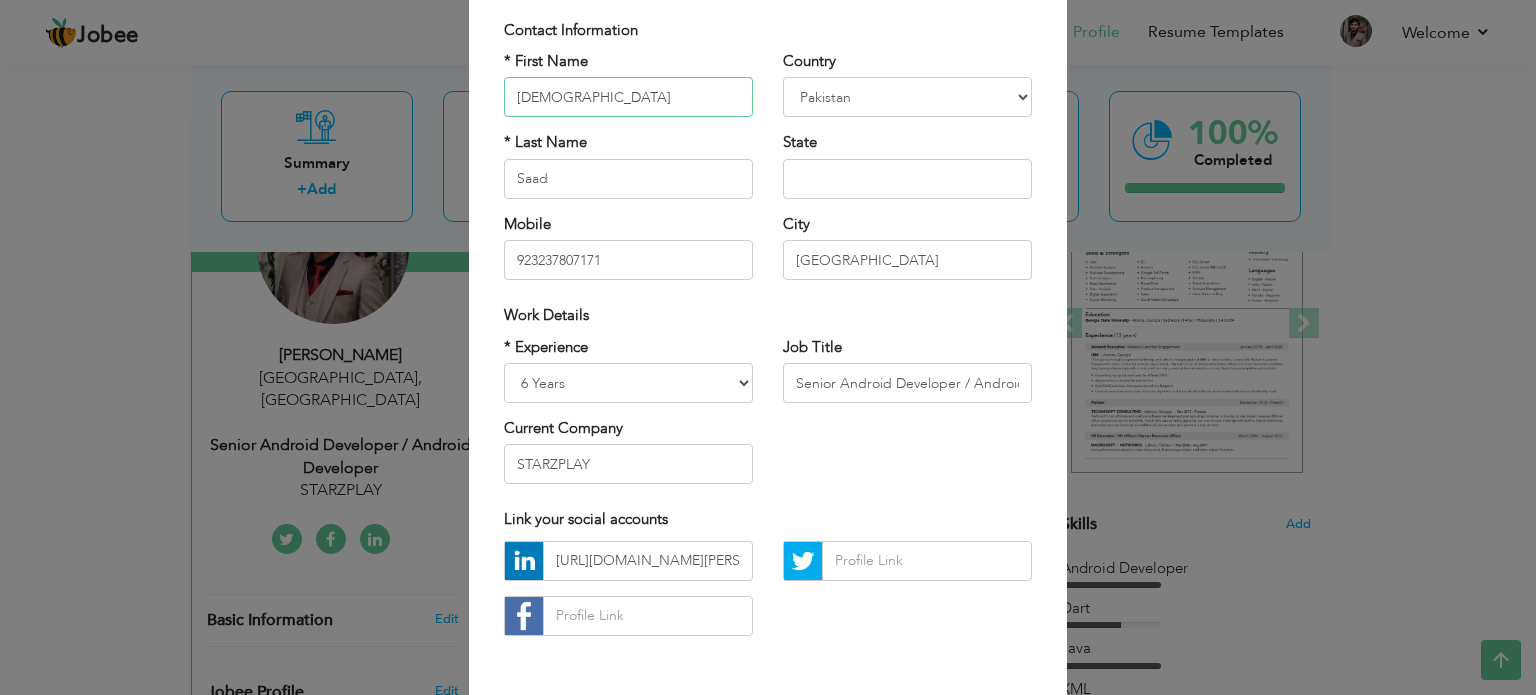 scroll, scrollTop: 152, scrollLeft: 0, axis: vertical 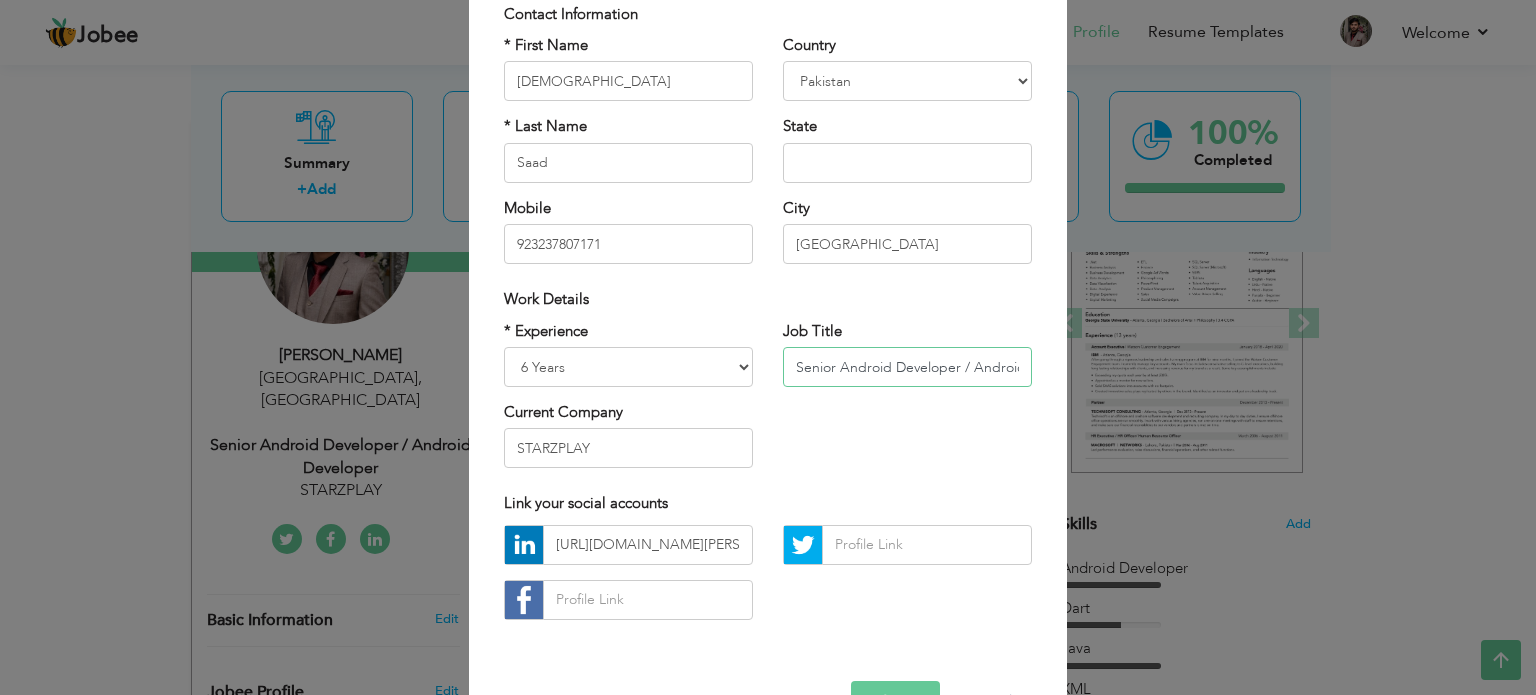 click on "Senior Android Developer / Android Developer" at bounding box center [907, 367] 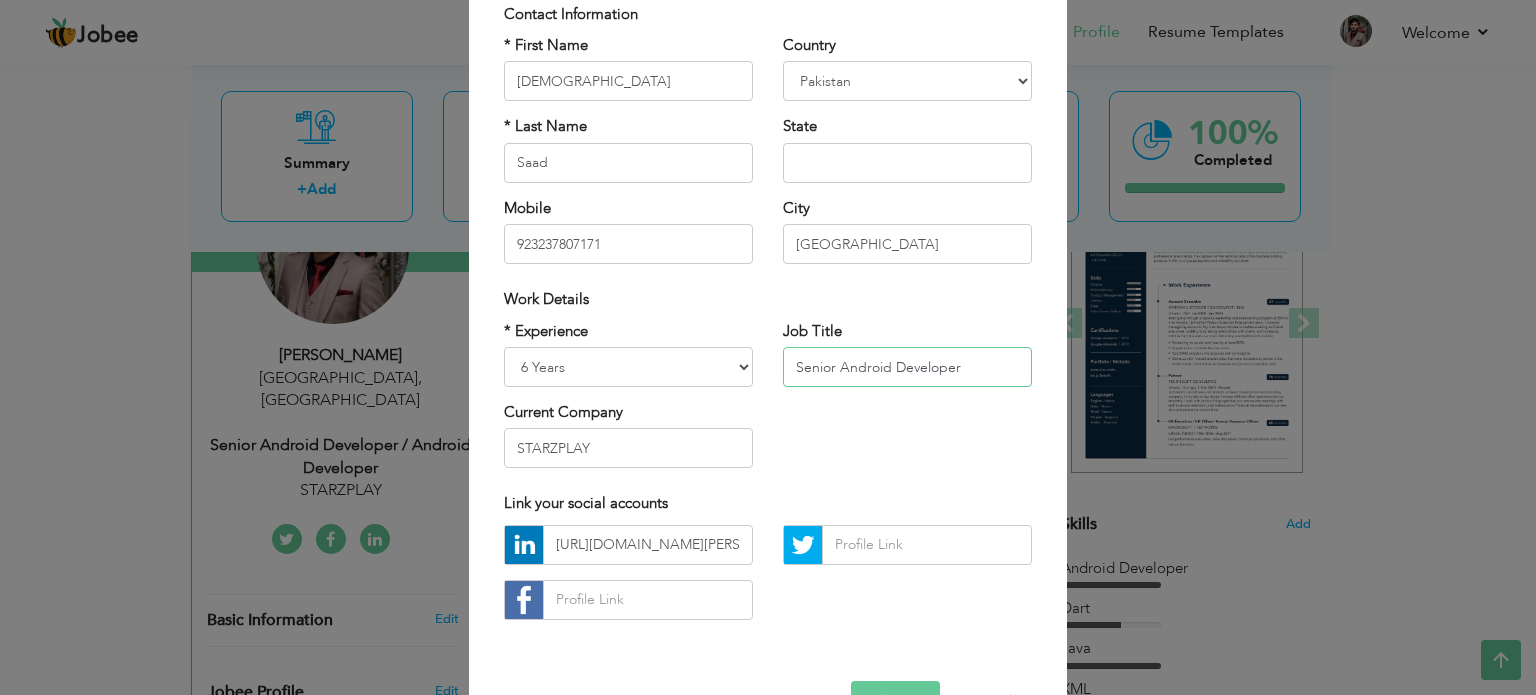 scroll, scrollTop: 0, scrollLeft: 0, axis: both 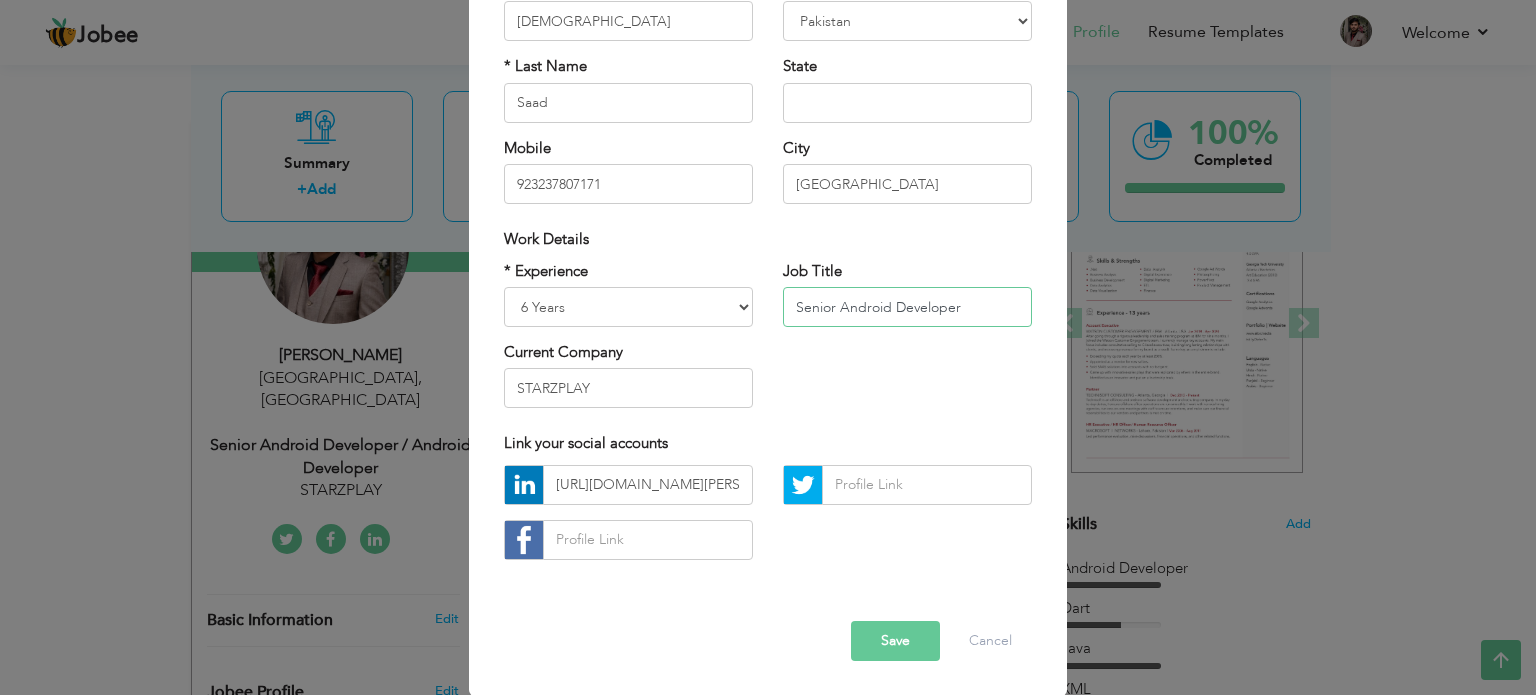 type on "Senior Android Developer" 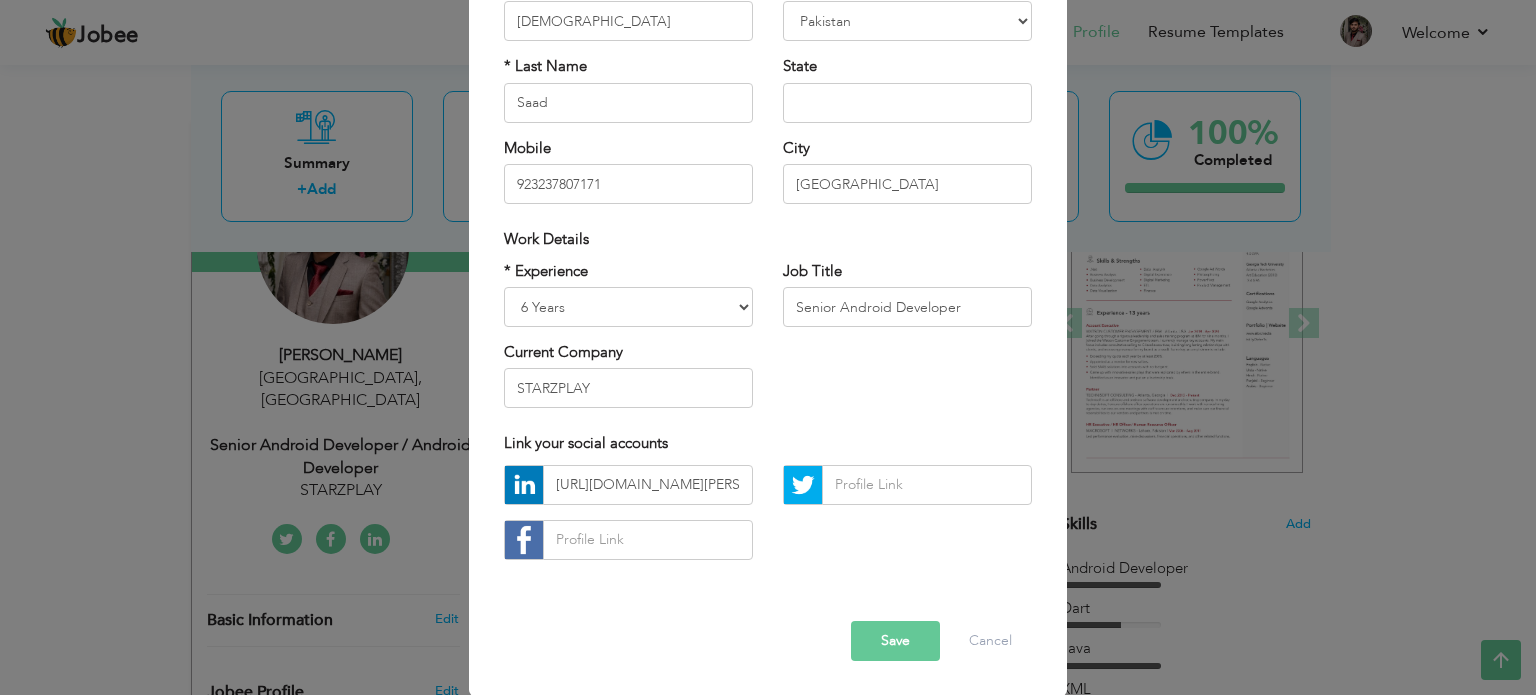 click on "Save" at bounding box center (895, 641) 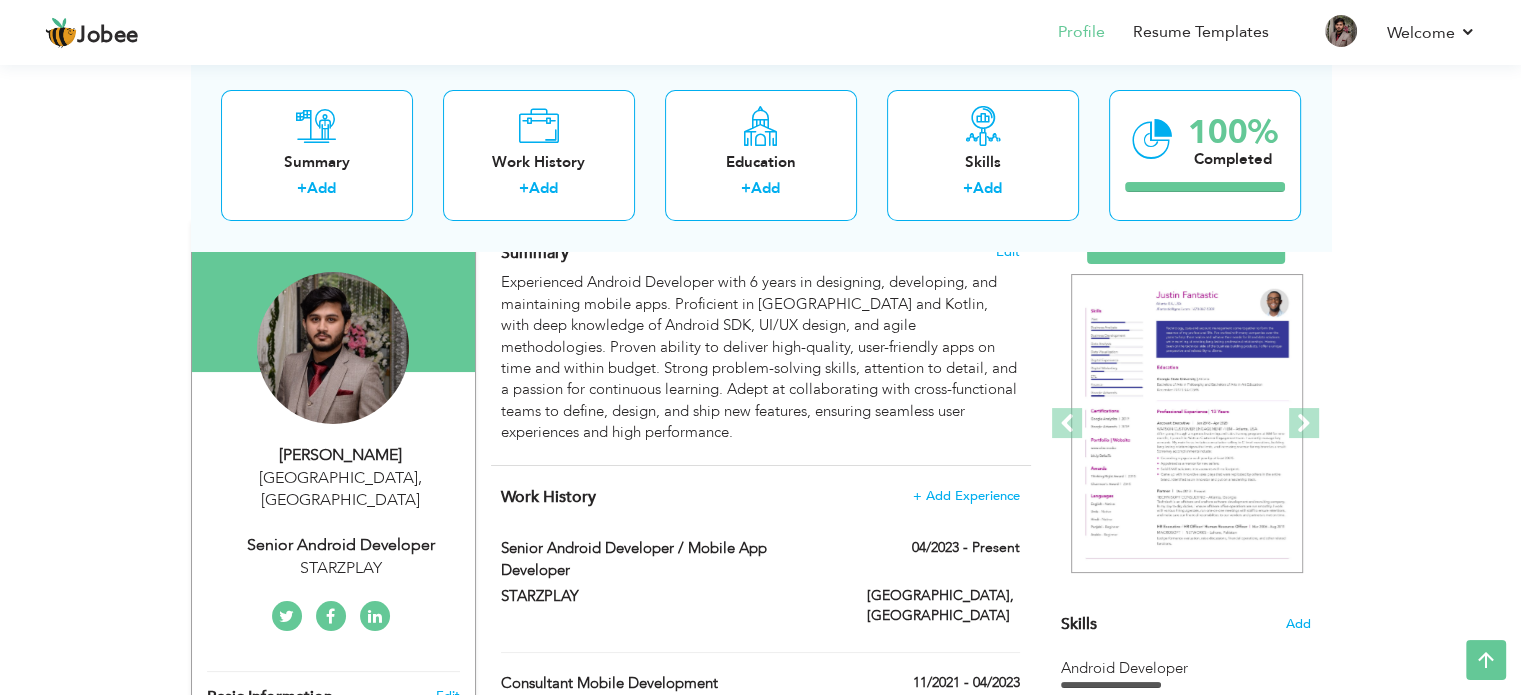 scroll, scrollTop: 144, scrollLeft: 0, axis: vertical 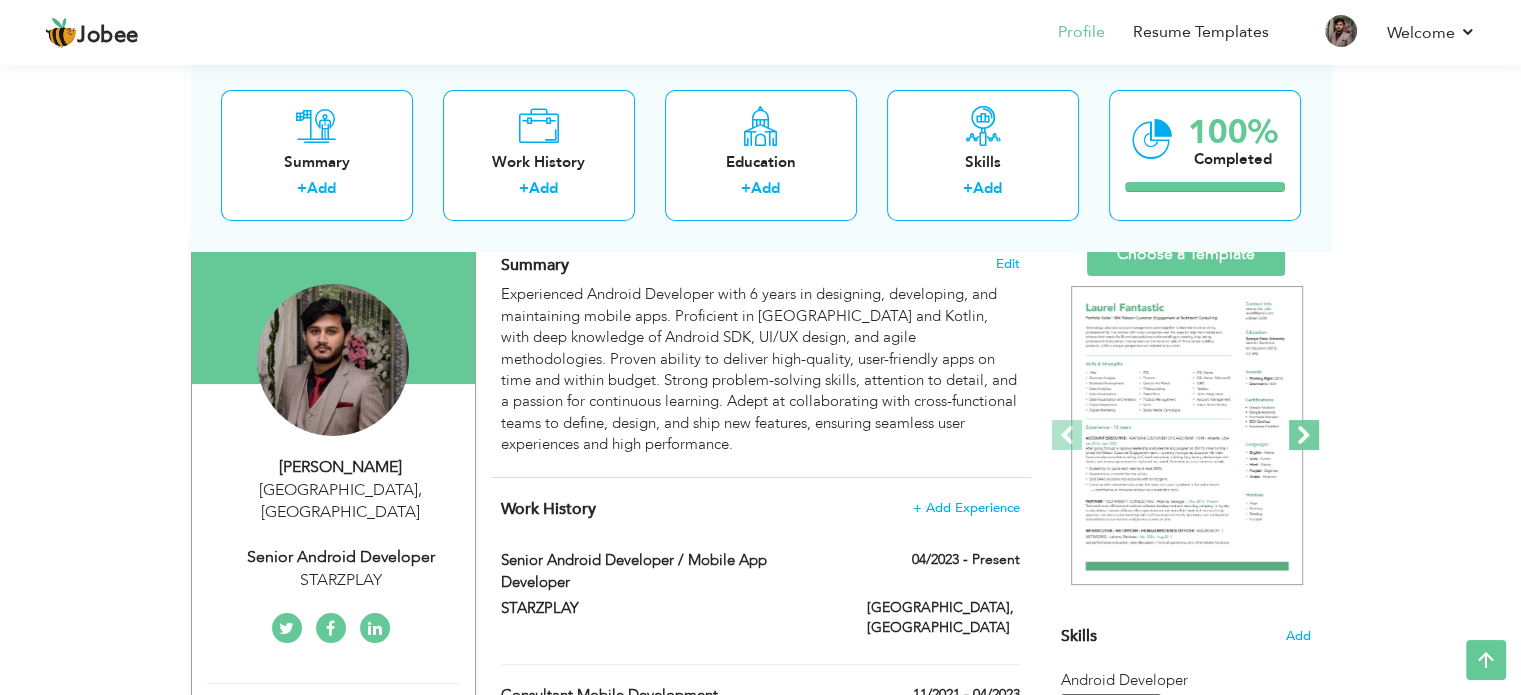 click at bounding box center (1304, 435) 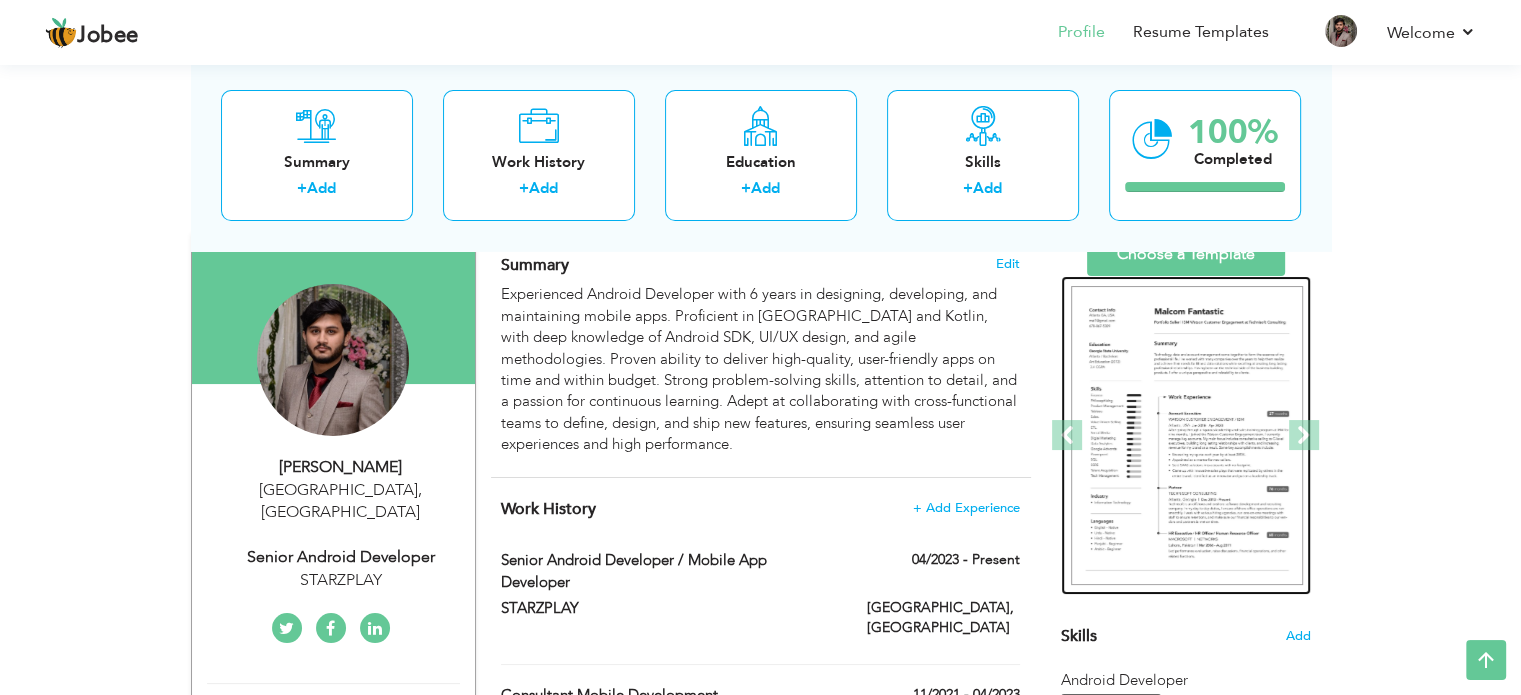 click at bounding box center (1187, 436) 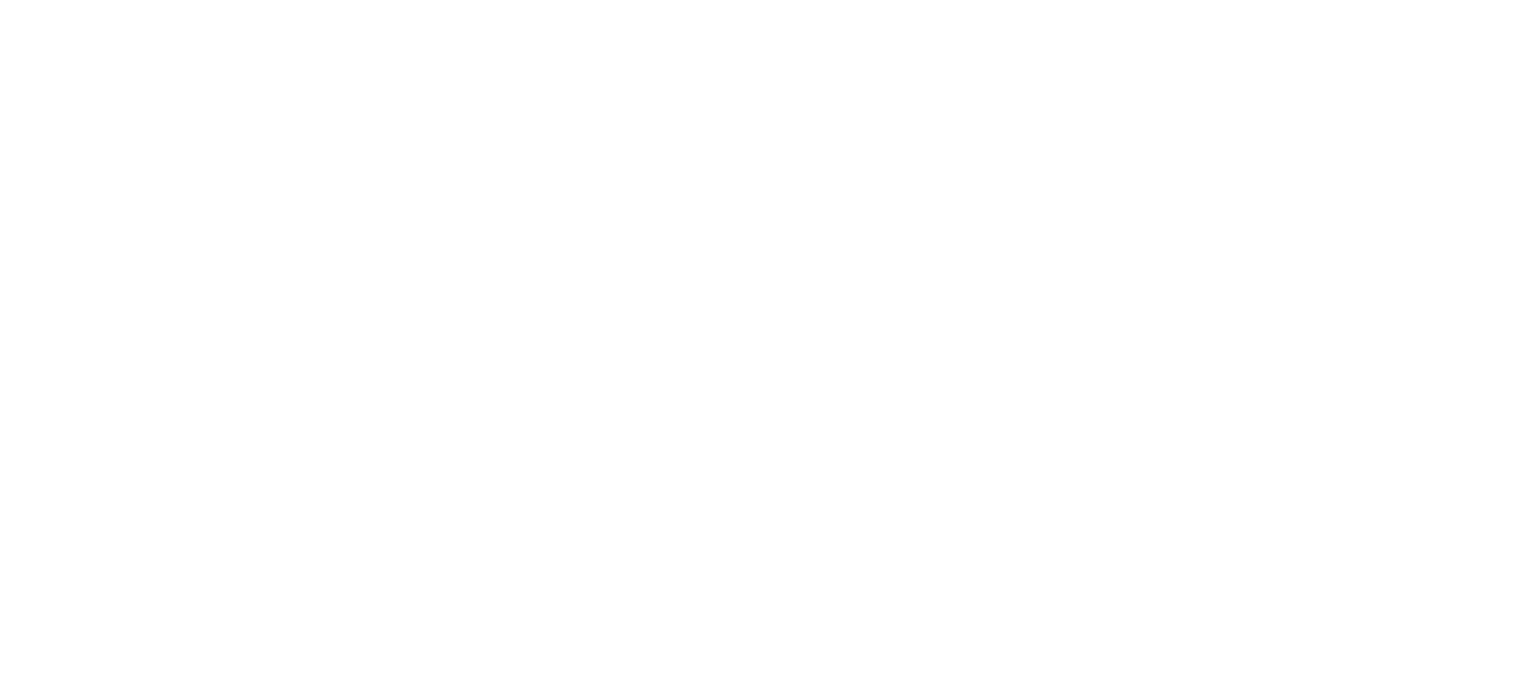 scroll, scrollTop: 0, scrollLeft: 0, axis: both 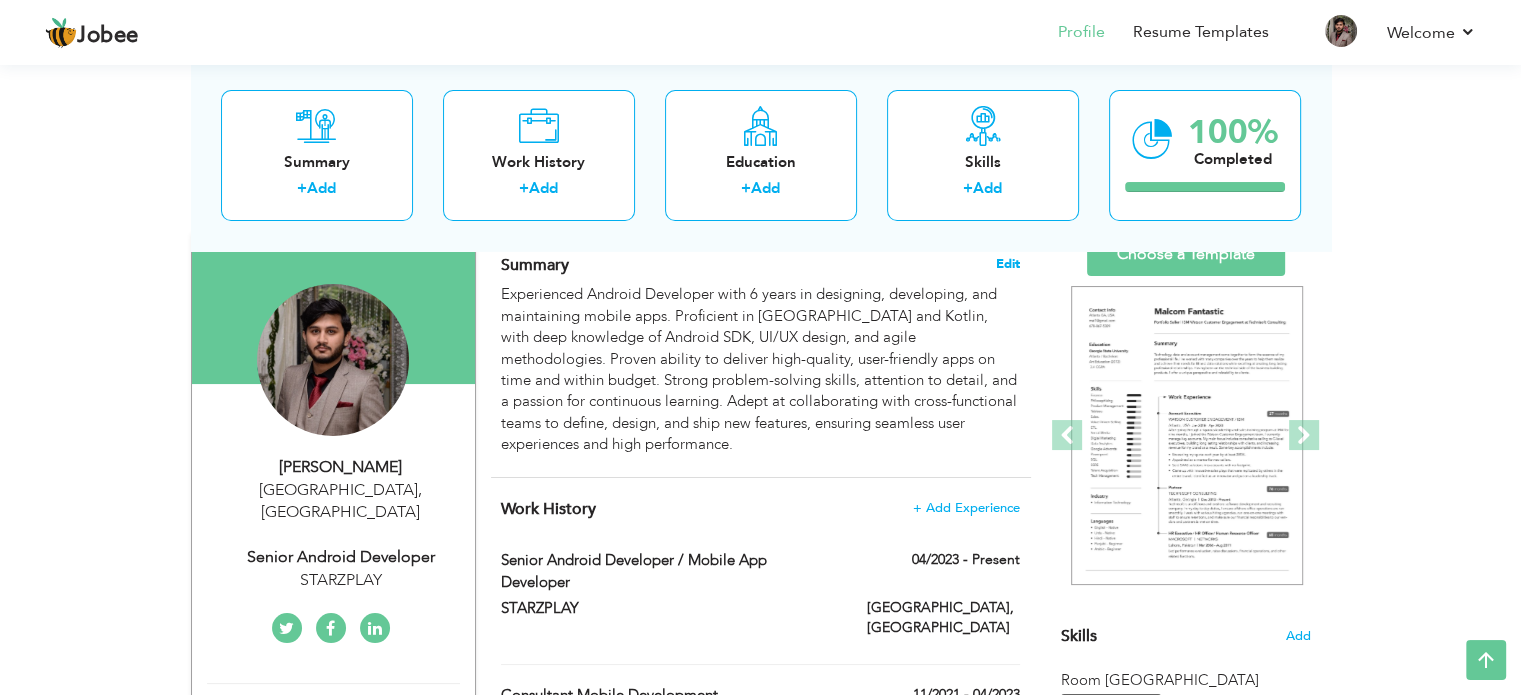 click on "Edit" at bounding box center [1008, 264] 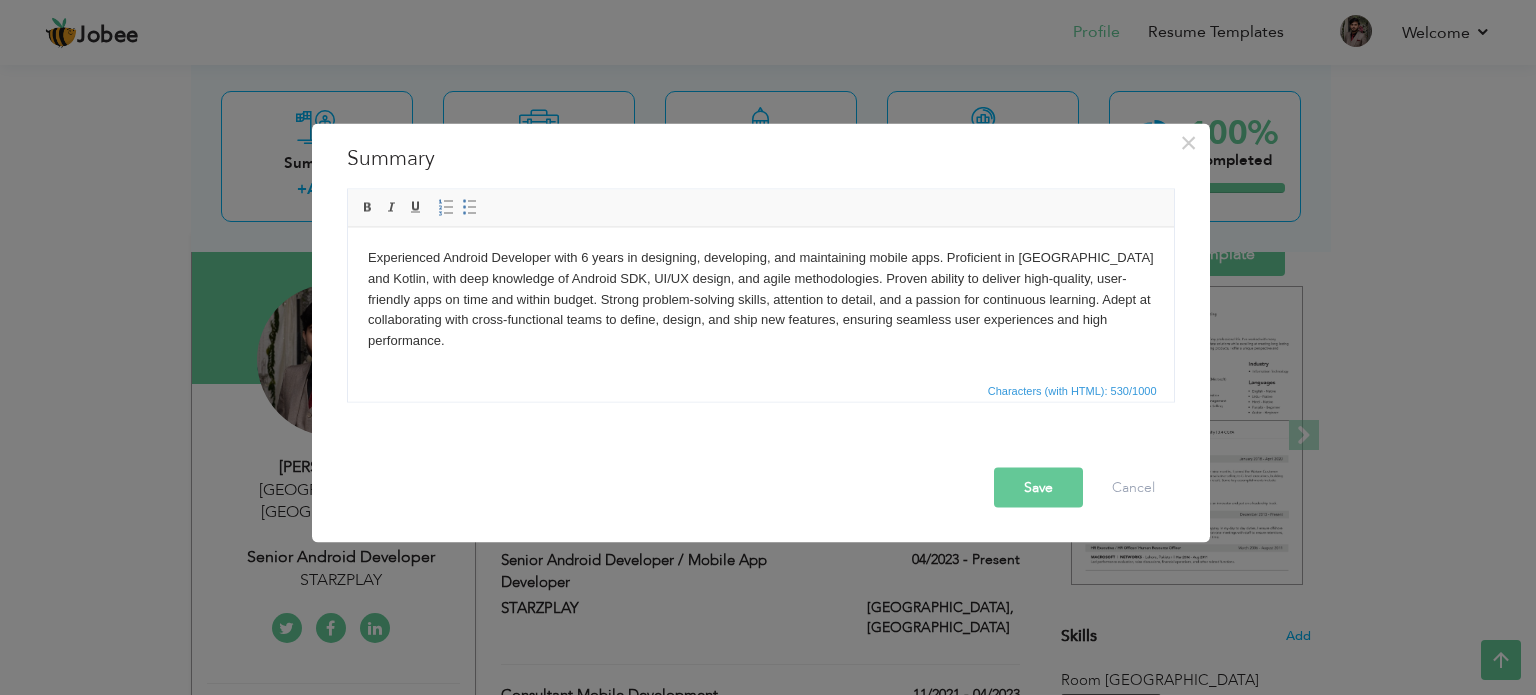 click on "Experienced Android Developer with 6 years in designing, developing, and maintaining mobile apps. Proficient in Java and Kotlin, with deep knowledge of Android SDK, UI/UX design, and agile methodologies. Proven ability to deliver high-quality, user-friendly apps on time and within budget. Strong problem-solving skills, attention to detail, and a passion for continuous learning. Adept at collaborating with cross-functional teams to define, design, and ship new features, ensuring seamless user experiences and high performance." at bounding box center [760, 299] 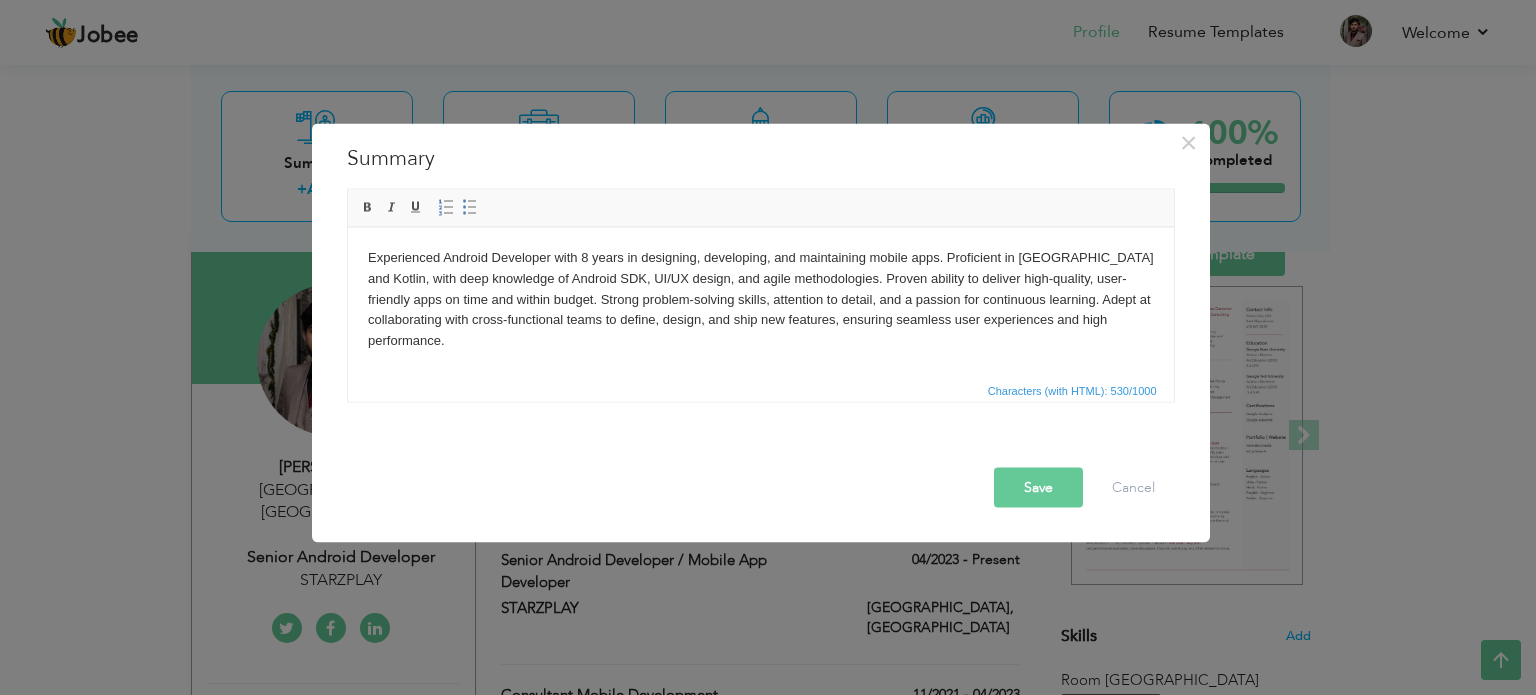 click on "Experienced Android Developer with 8 years in designing, developing, and maintaining mobile apps. Proficient in Java and Kotlin, with deep knowledge of Android SDK, UI/UX design, and agile methodologies. Proven ability to deliver high-quality, user-friendly apps on time and within budget. Strong problem-solving skills, attention to detail, and a passion for continuous learning. Adept at collaborating with cross-functional teams to define, design, and ship new features, ensuring seamless user experiences and high performance." at bounding box center (760, 299) 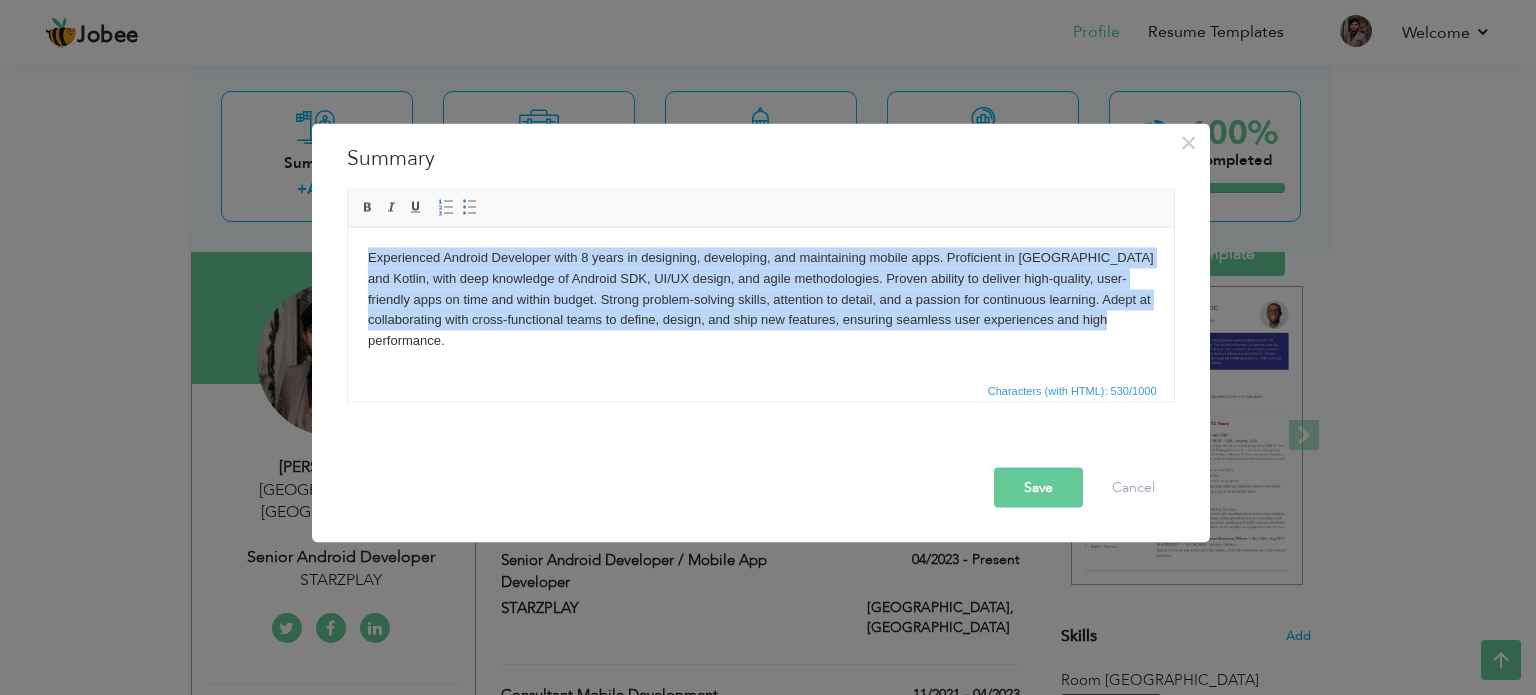drag, startPoint x: 1106, startPoint y: 310, endPoint x: 350, endPoint y: 212, distance: 762.3254 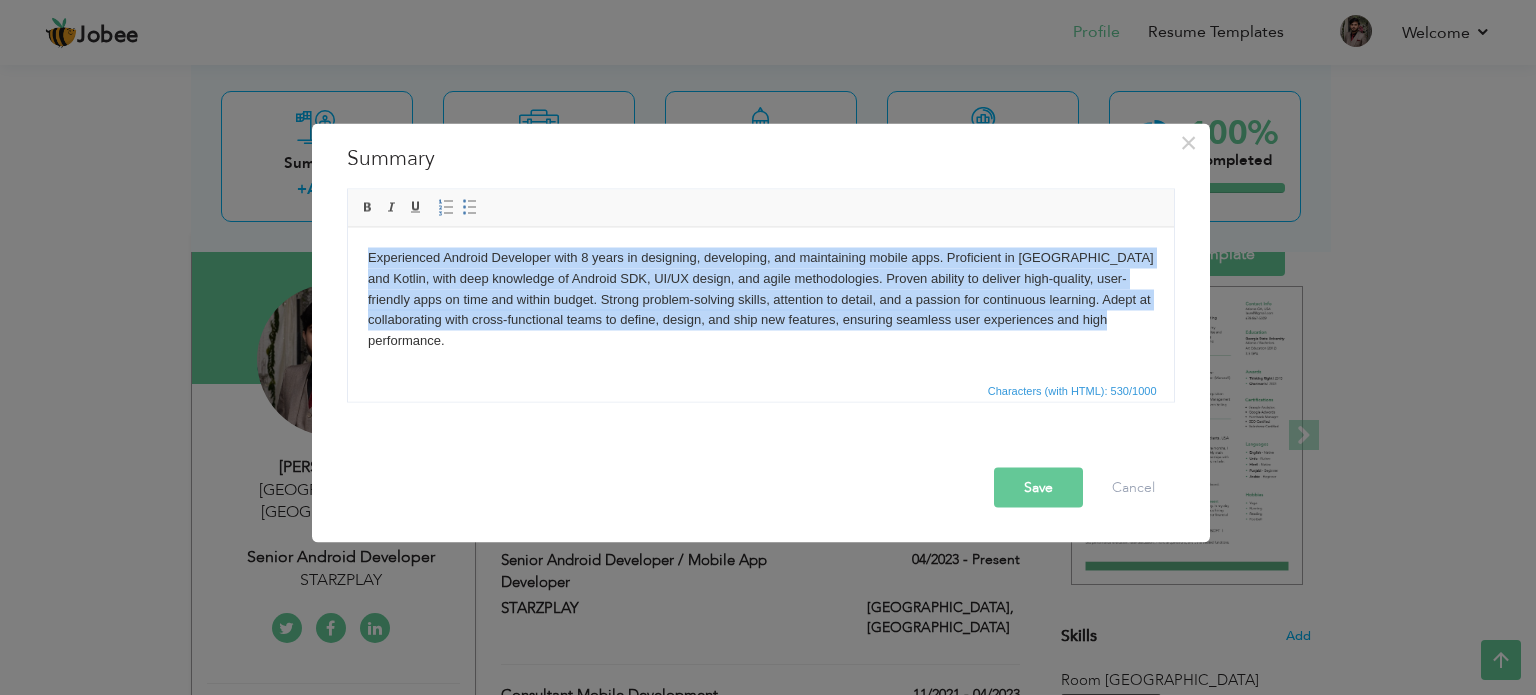 copy on "Experienced Android Developer with 8 years in designing, developing, and maintaining mobile apps. Proficient in Java and Kotlin, with deep knowledge of Android SDK, UI/UX design, and agile methodologies. Proven ability to deliver high-quality, user-friendly apps on time and within budget. Strong problem-solving skills, attention to detail, and a passion for continuous learning. Adept at collaborating with cross-functional teams to define, design, and ship new features, ensuring seamless user experiences and high performance." 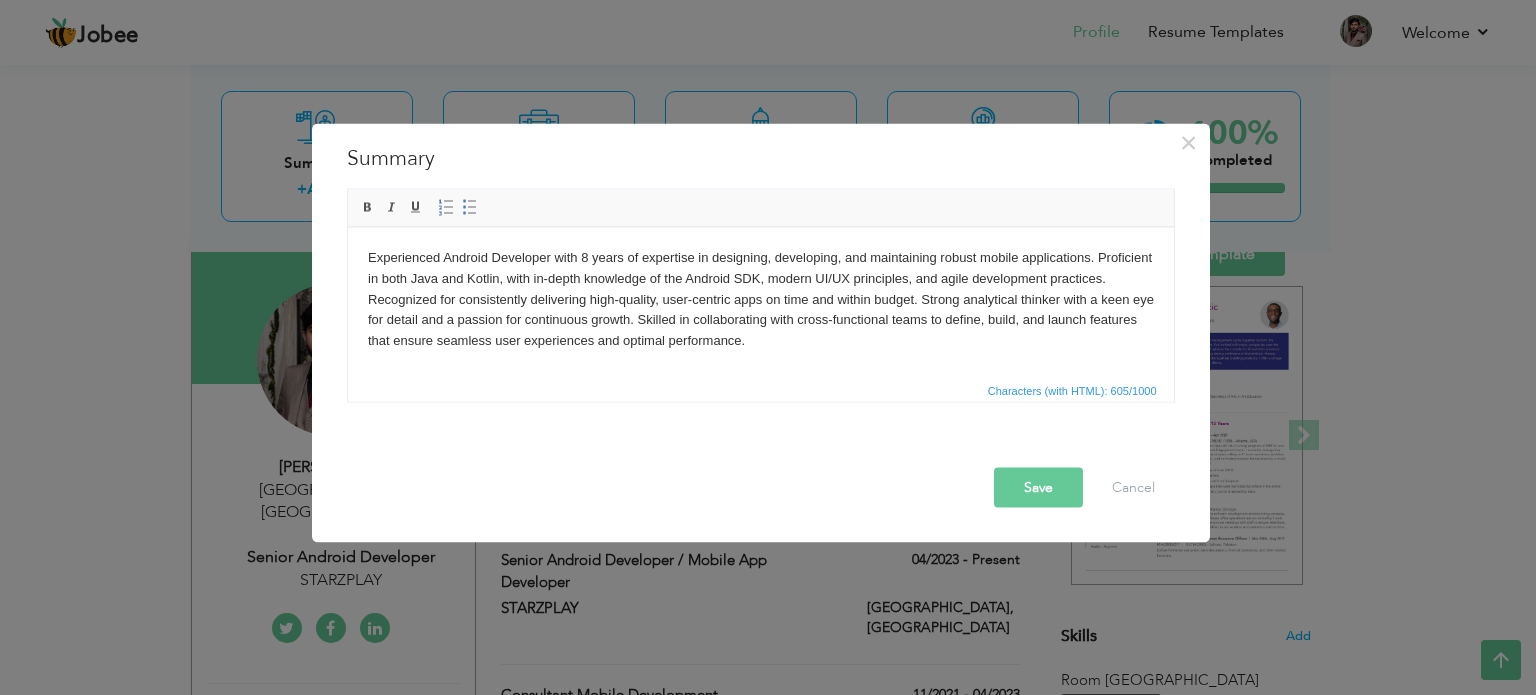 click on "Save" at bounding box center (1038, 487) 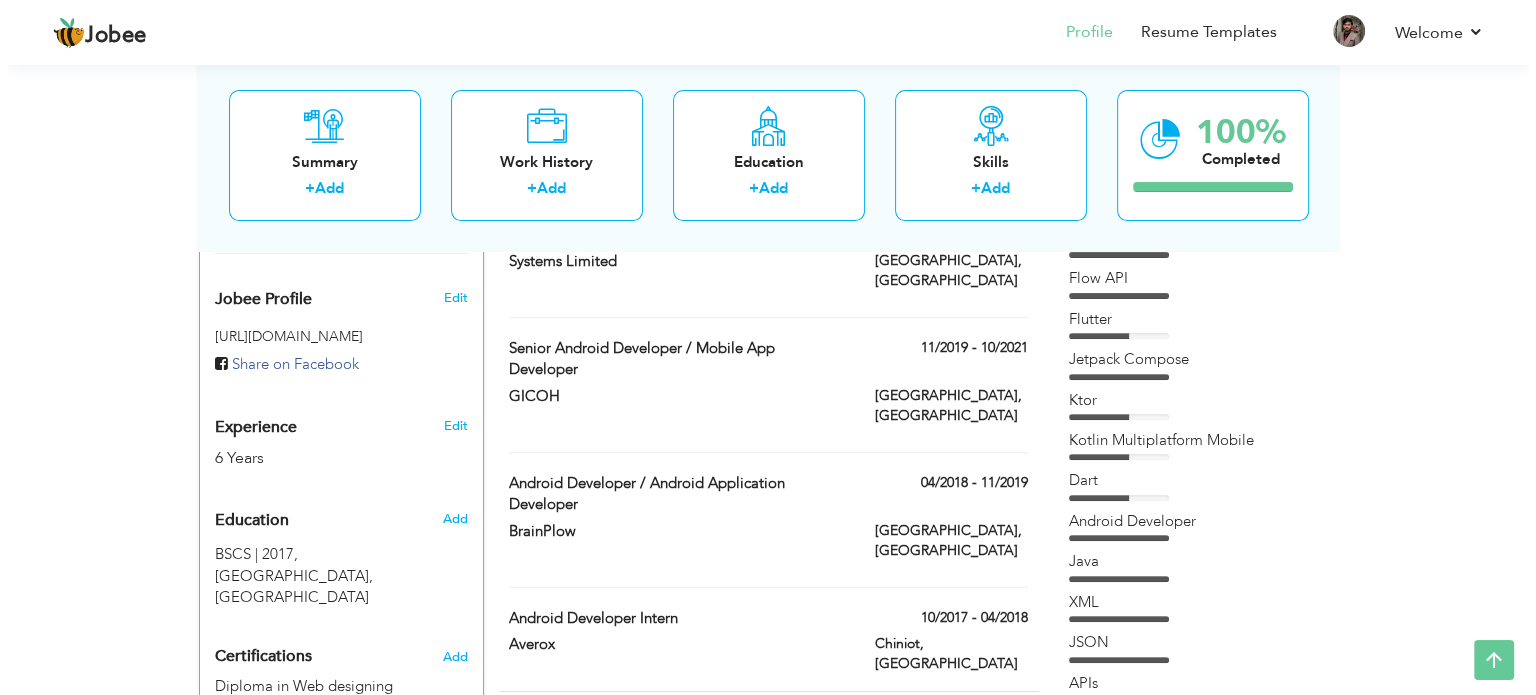 scroll, scrollTop: 628, scrollLeft: 0, axis: vertical 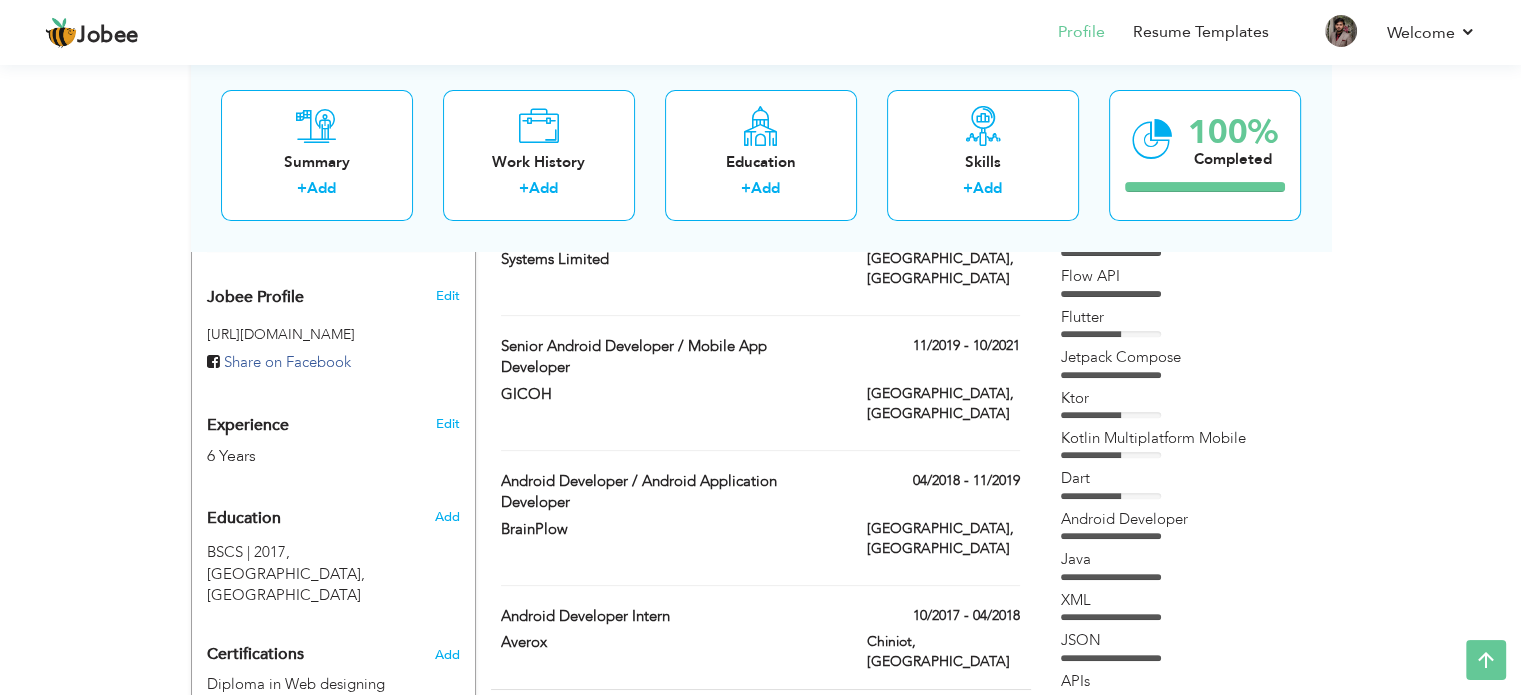 click on "Senior Android Developer / Mobile App Developer
11/2019 - 10/2021
Senior Android Developer / Mobile App Developer
11/2019 - 10/2021
GICOH
Lahore, Pakistan GICOH" at bounding box center [760, 393] 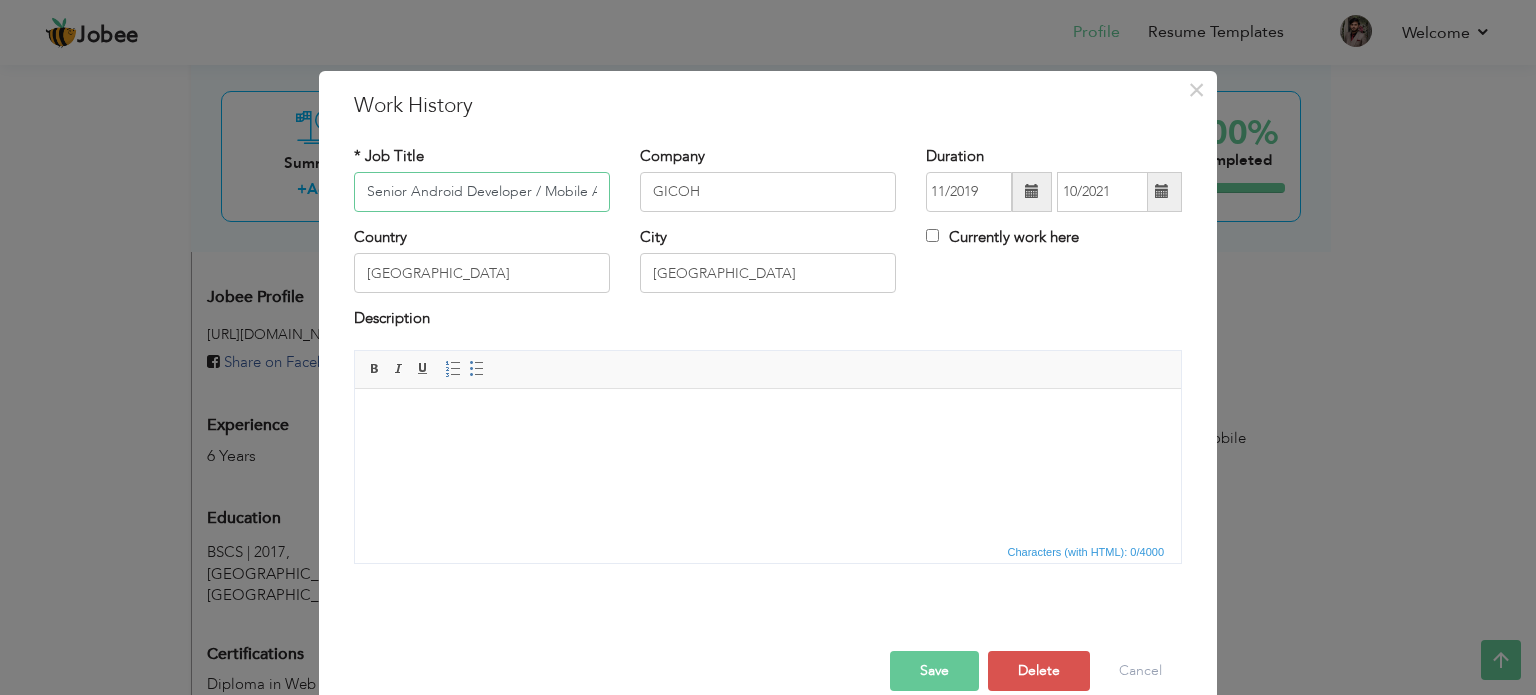 scroll, scrollTop: 0, scrollLeft: 88, axis: horizontal 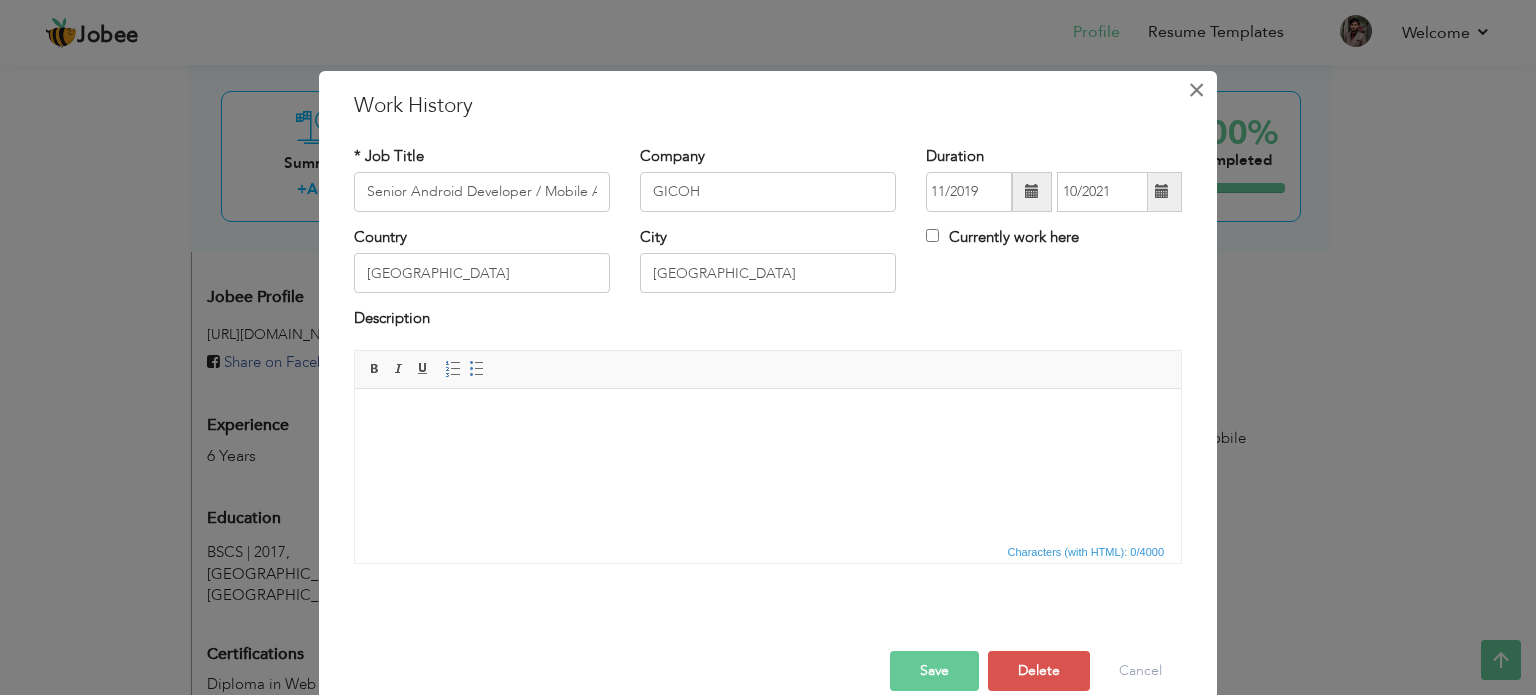 click on "×" at bounding box center [1196, 90] 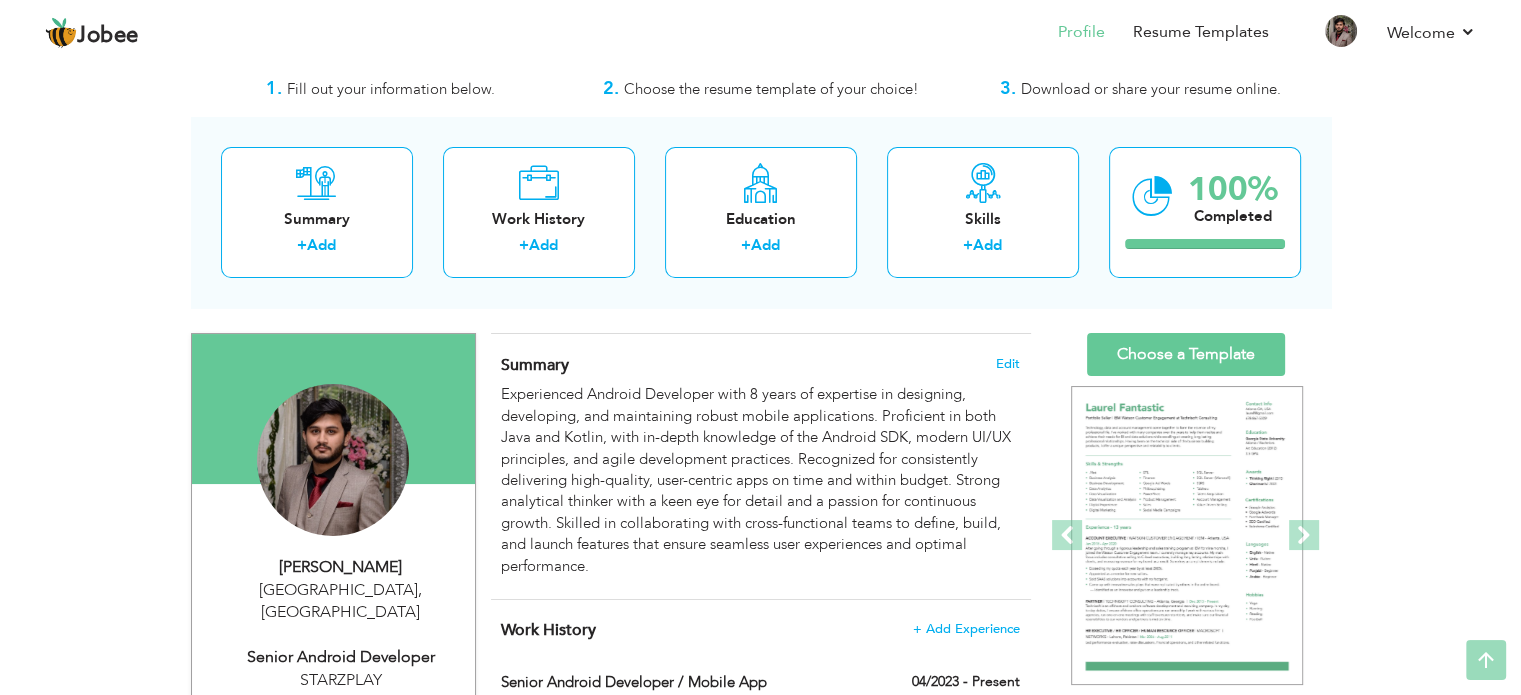 scroll, scrollTop: 40, scrollLeft: 0, axis: vertical 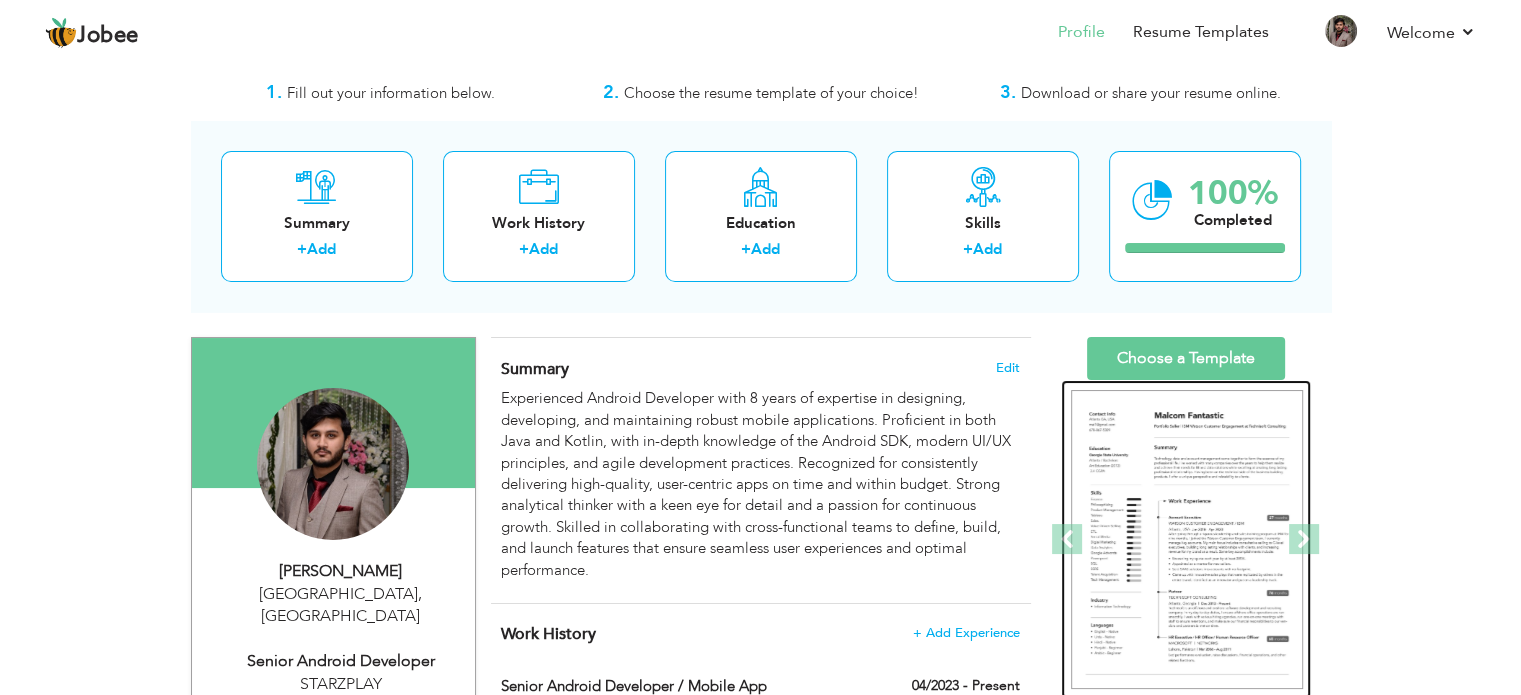 click at bounding box center [1187, 540] 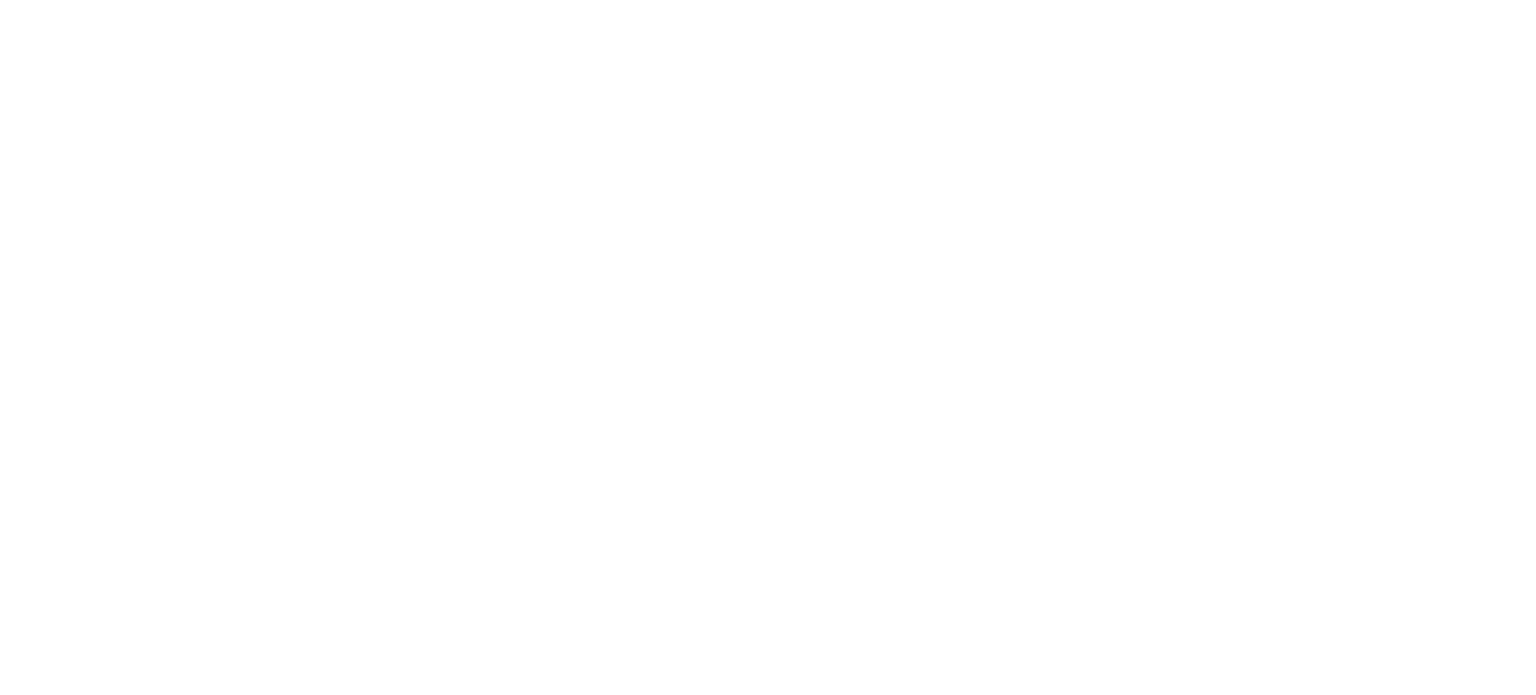 scroll, scrollTop: 0, scrollLeft: 0, axis: both 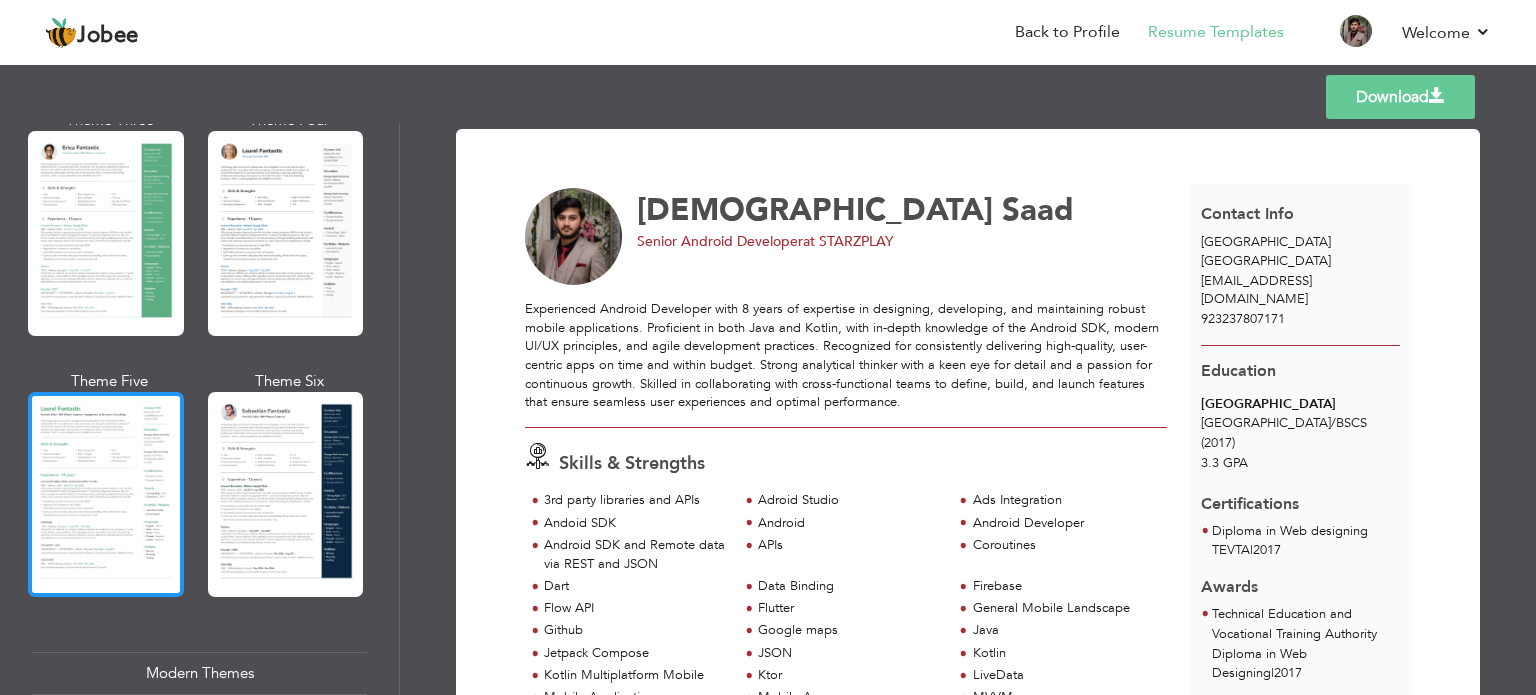 click at bounding box center [106, 494] 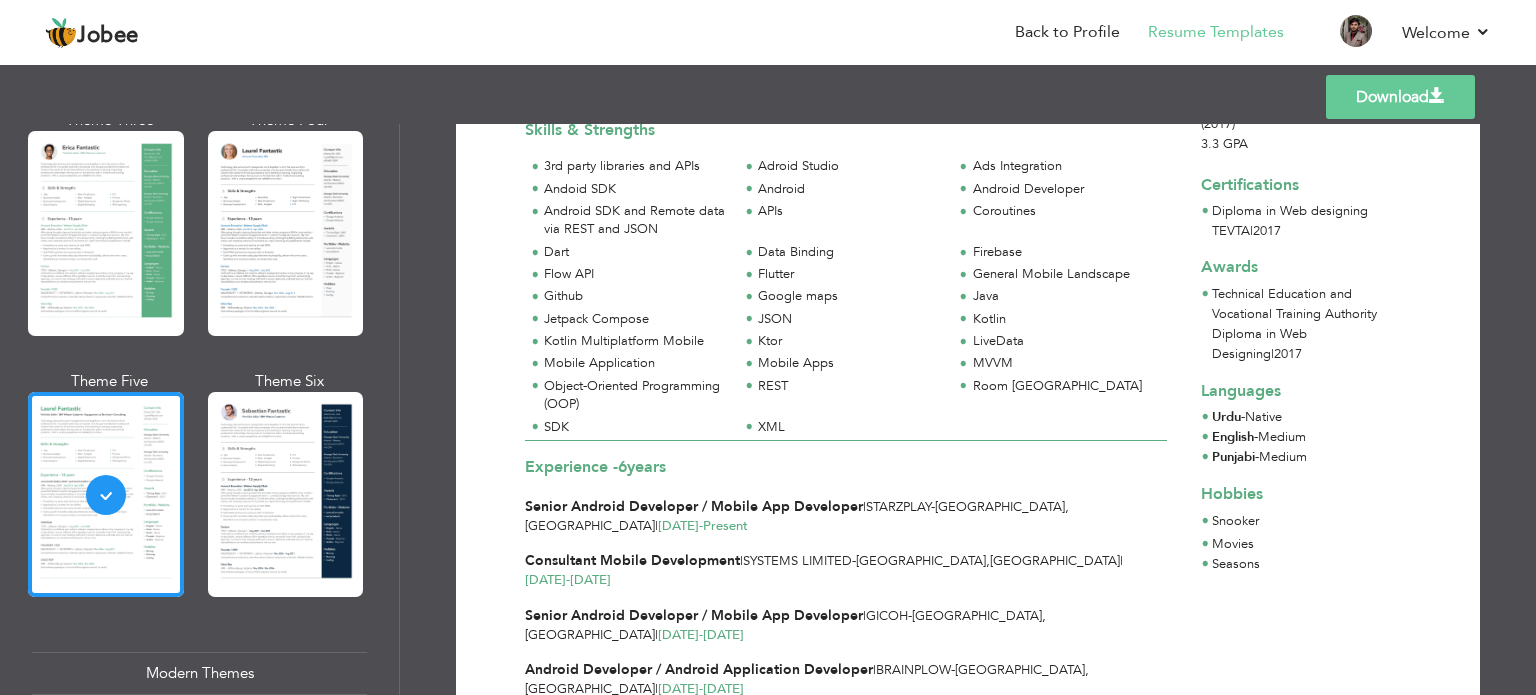 scroll, scrollTop: 291, scrollLeft: 0, axis: vertical 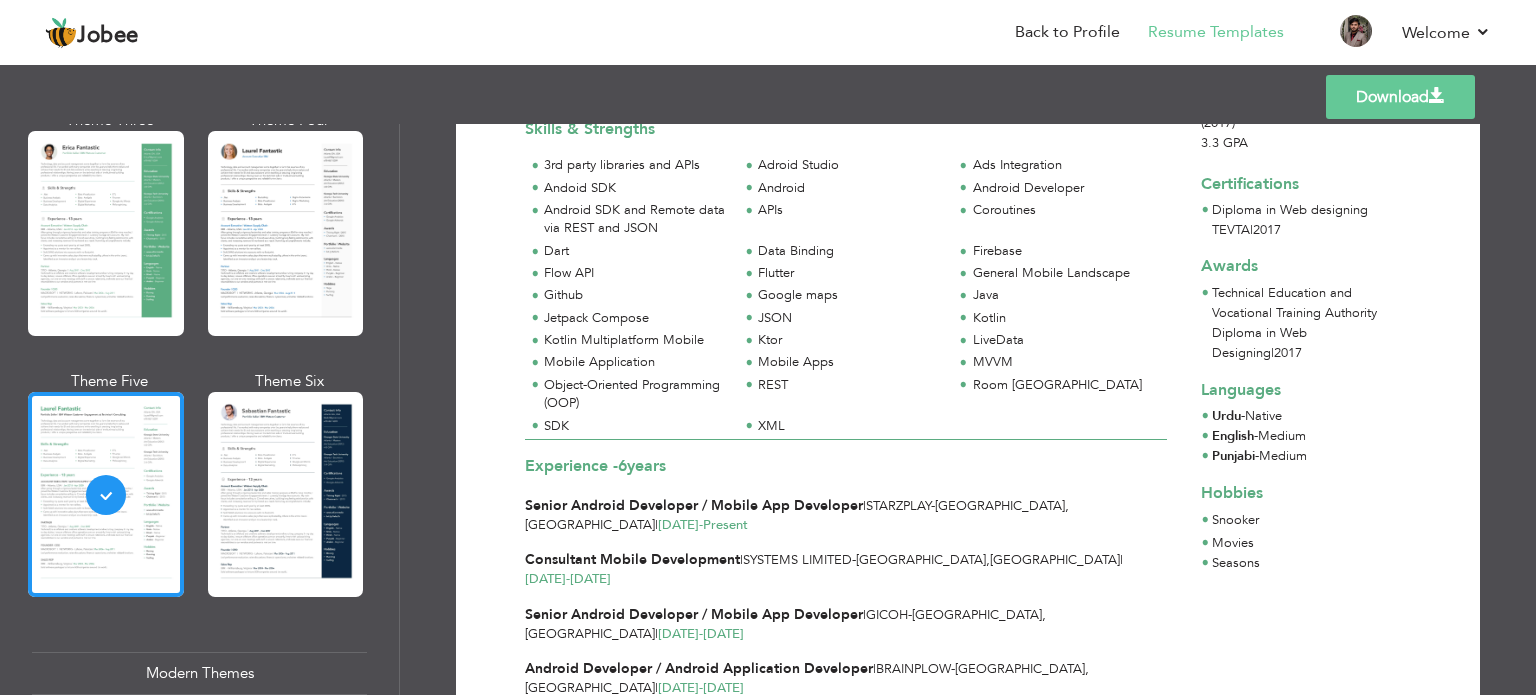 click on "6  years" at bounding box center [642, 466] 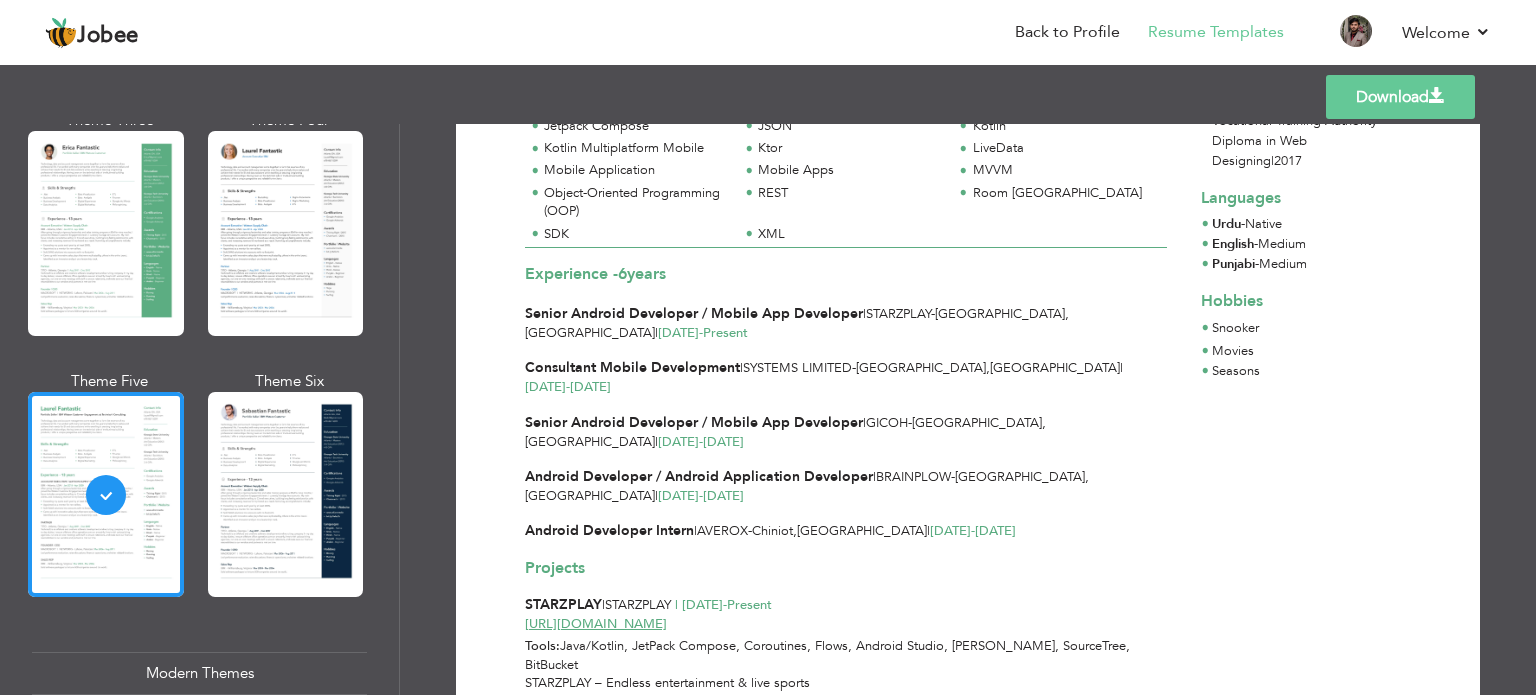 scroll, scrollTop: 500, scrollLeft: 0, axis: vertical 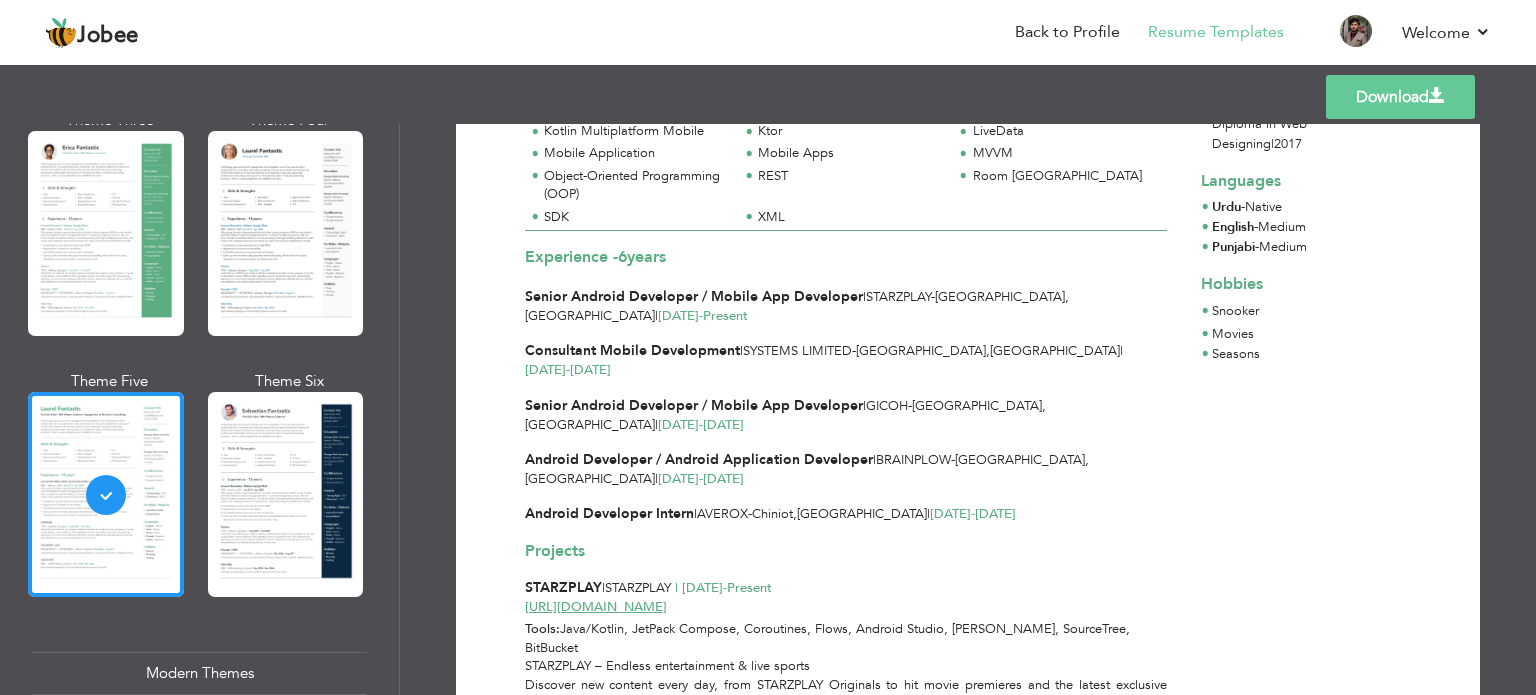 click on "6  years" at bounding box center [642, 257] 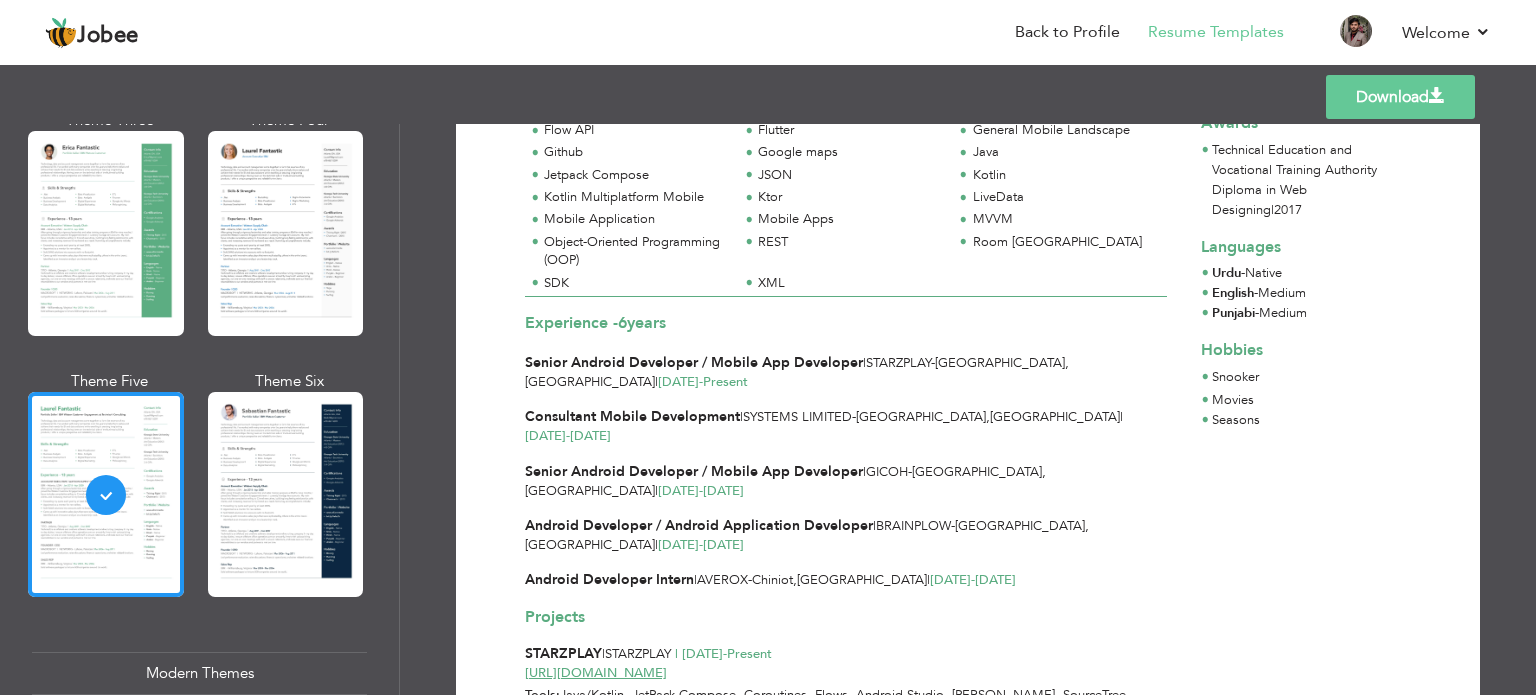 scroll, scrollTop: 420, scrollLeft: 0, axis: vertical 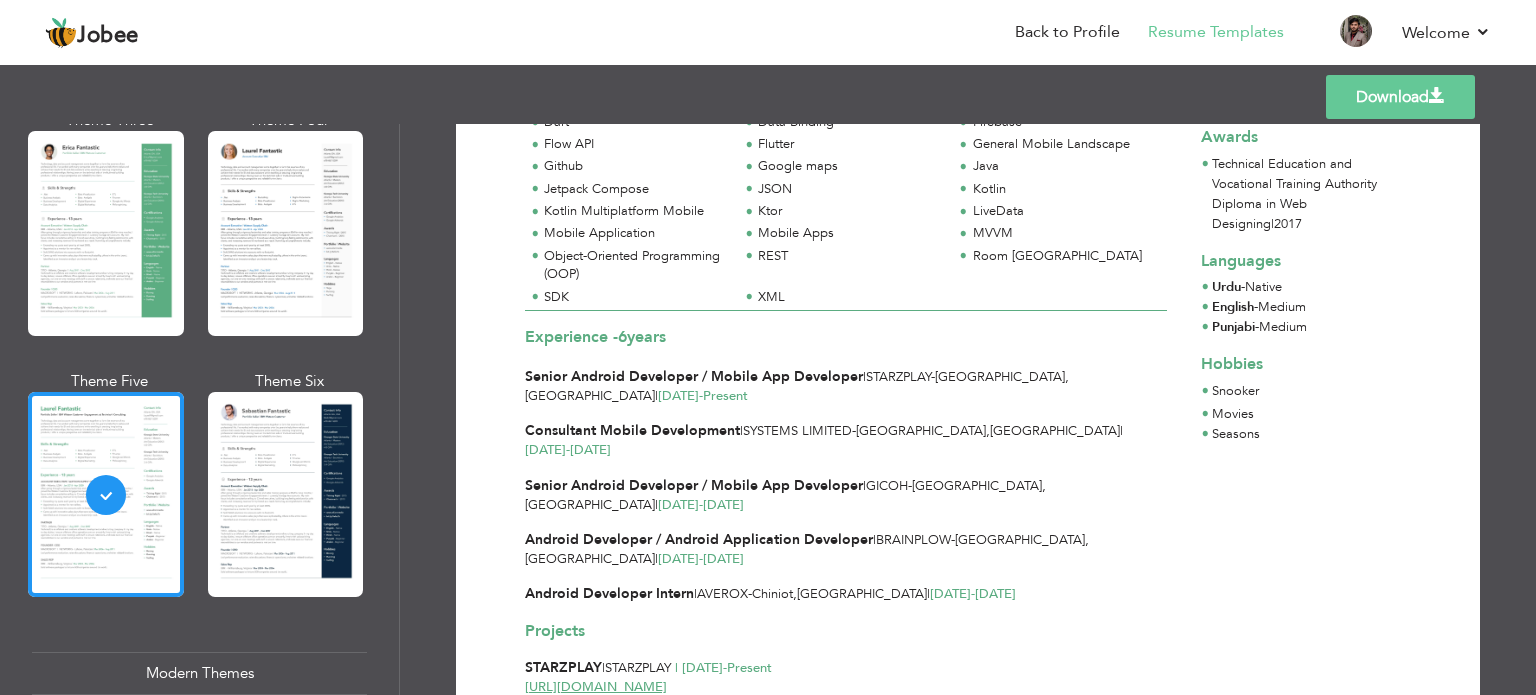 click on "6" at bounding box center (622, 337) 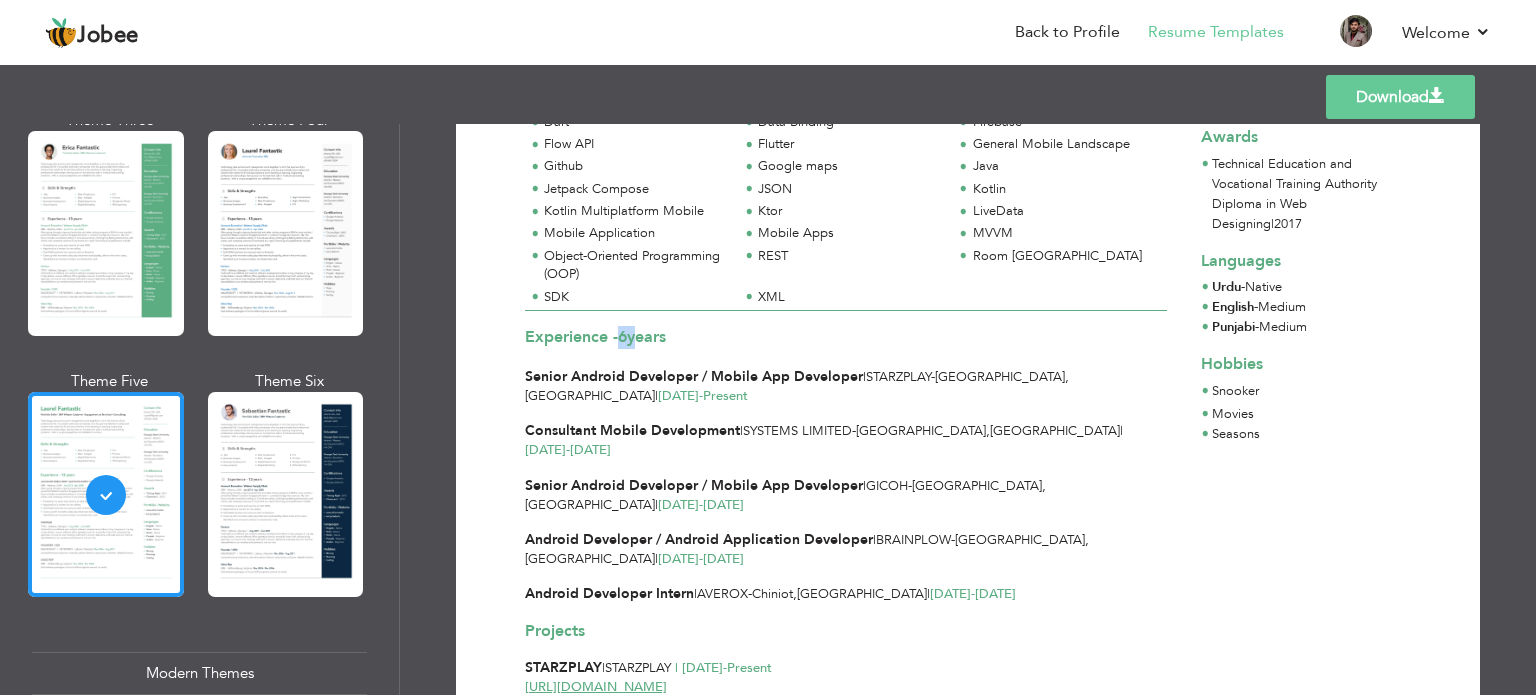click on "6" at bounding box center (622, 337) 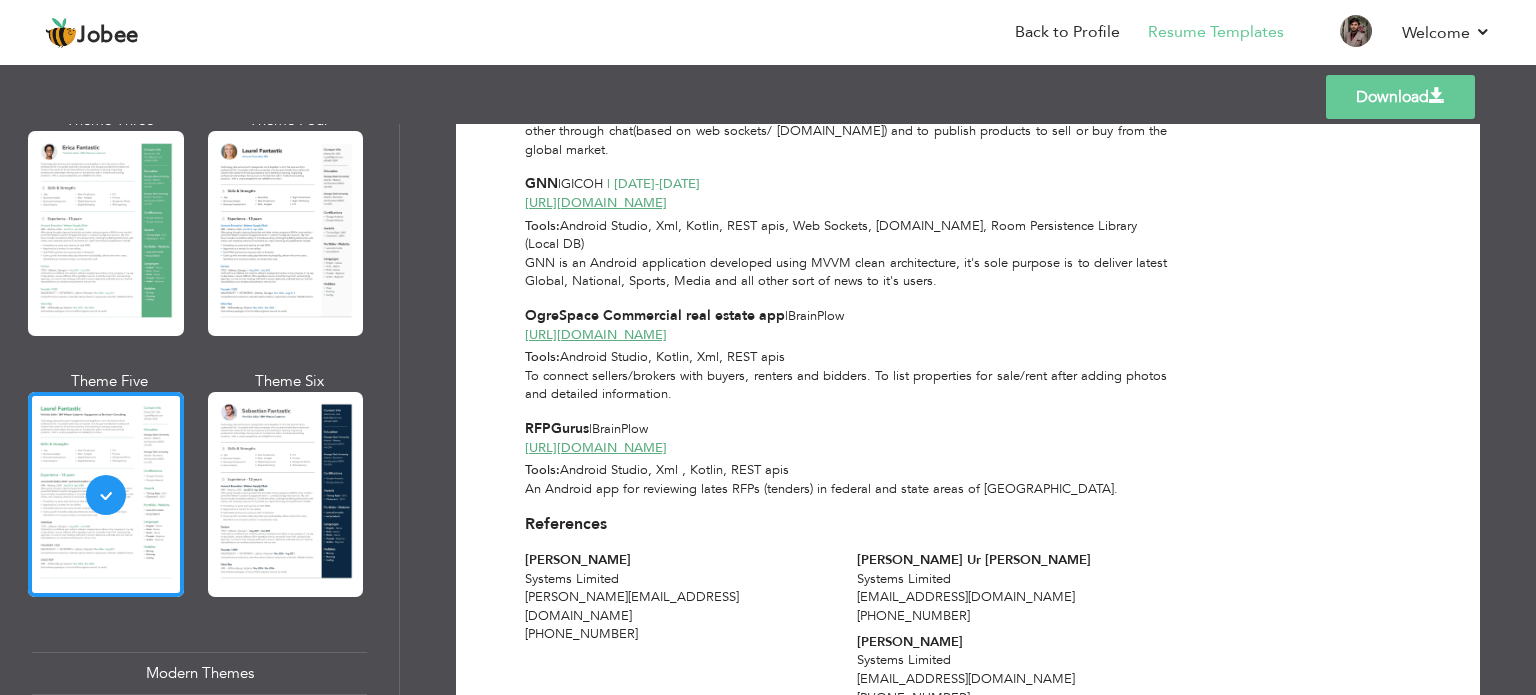 scroll, scrollTop: 1544, scrollLeft: 0, axis: vertical 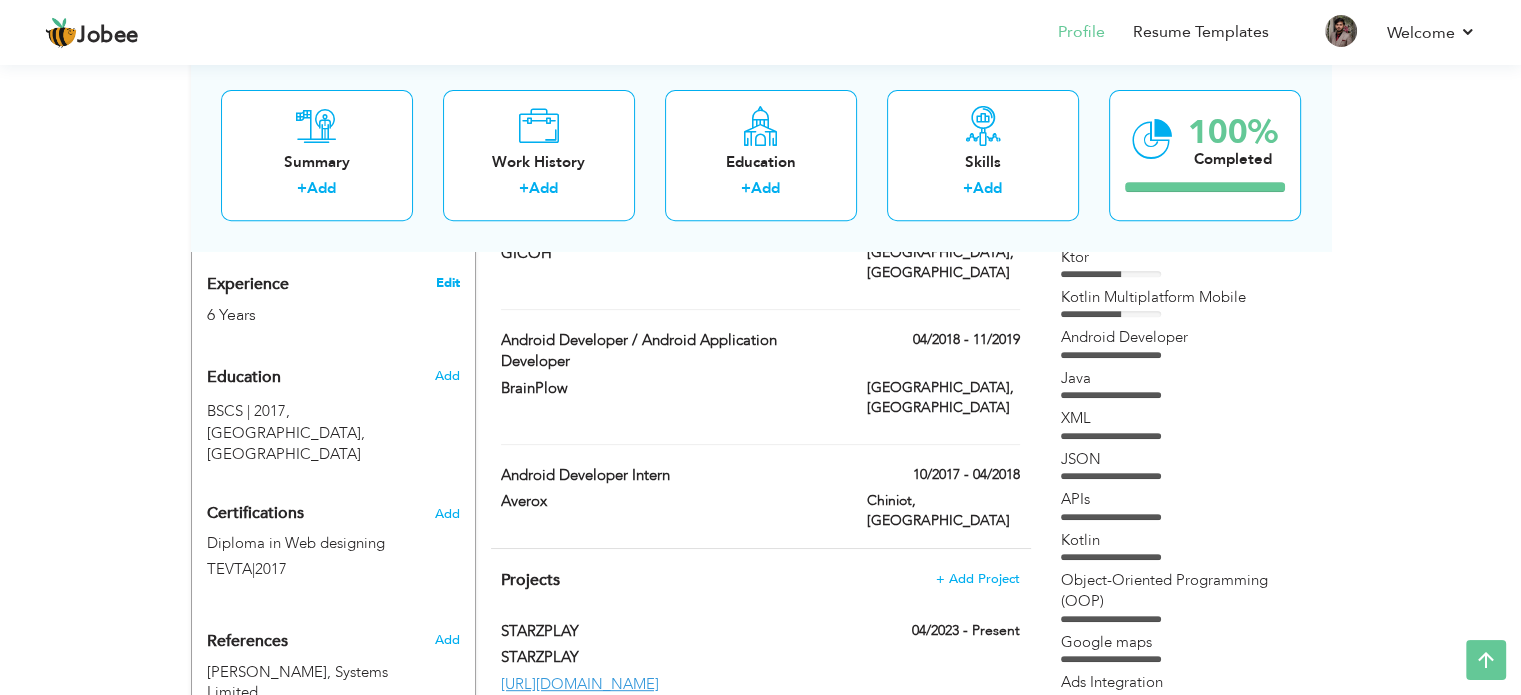 click on "Edit" at bounding box center (447, 283) 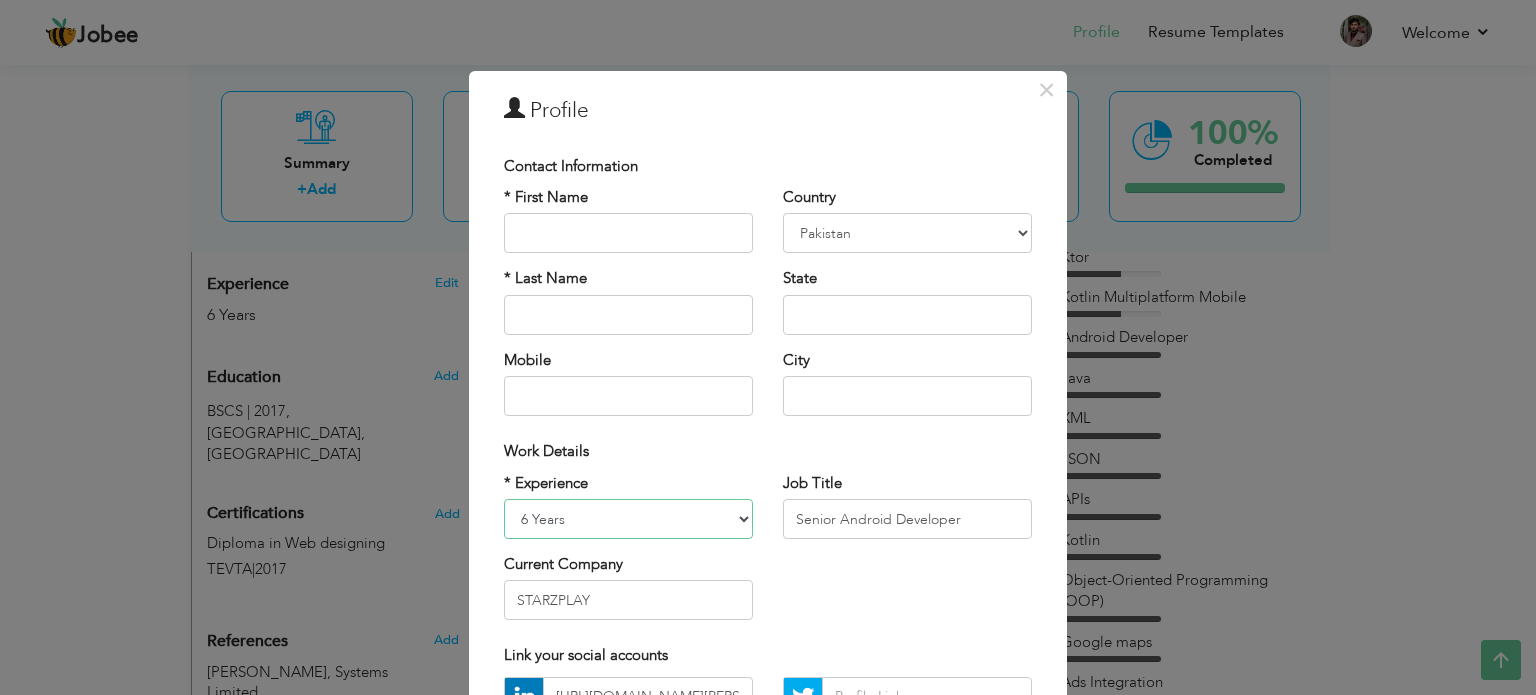 click on "Entry Level Less than 1 Year 1 Year 2 Years 3 Years 4 Years 5 Years 6 Years 7 Years 8 Years 9 Years 10 Years 11 Years 12 Years 13 Years 14 Years 15 Years 16 Years 17 Years 18 Years 19 Years 20 Years 21 Years 22 Years 23 Years 24 Years 25 Years 26 Years 27 Years 28 Years 29 Years 30 Years 31 Years 32 Years 33 Years 34 Years 35 Years More than 35 Years" at bounding box center (628, 519) 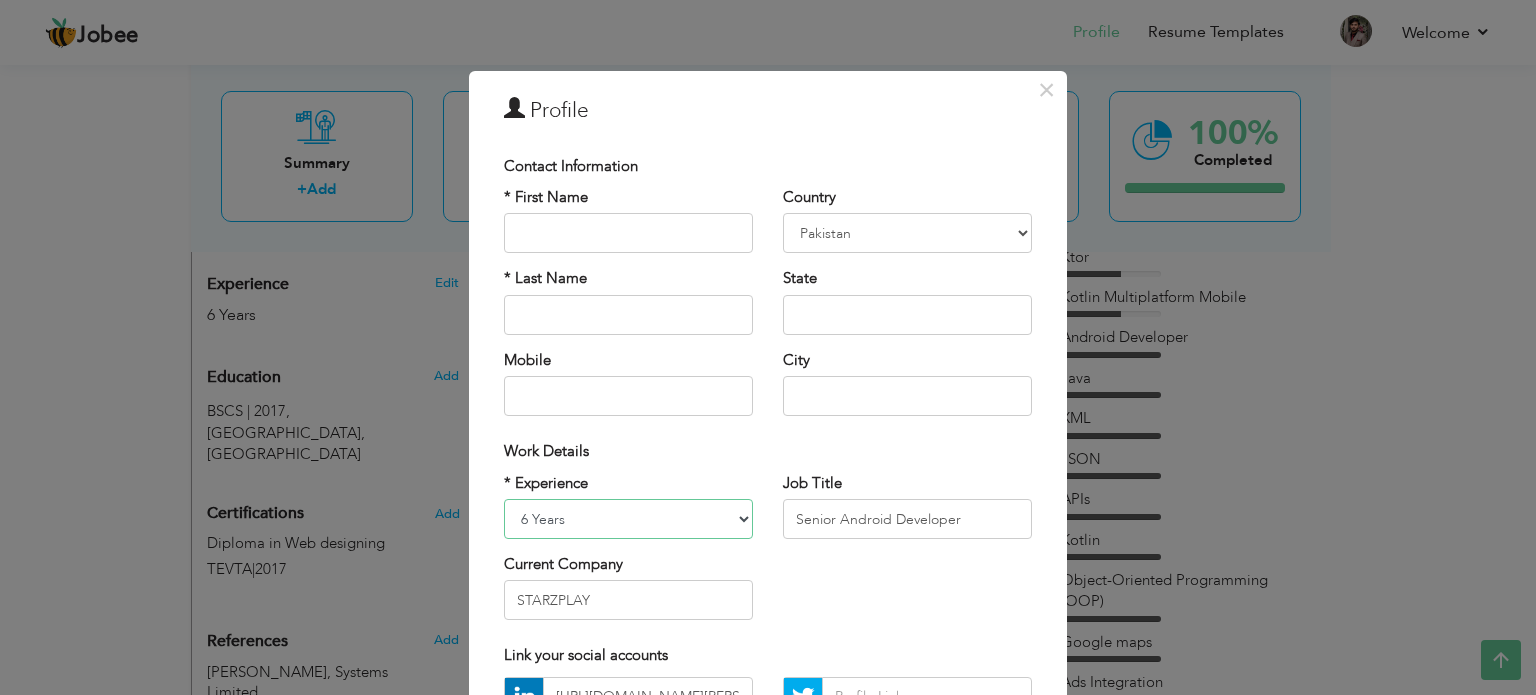 select on "number:10" 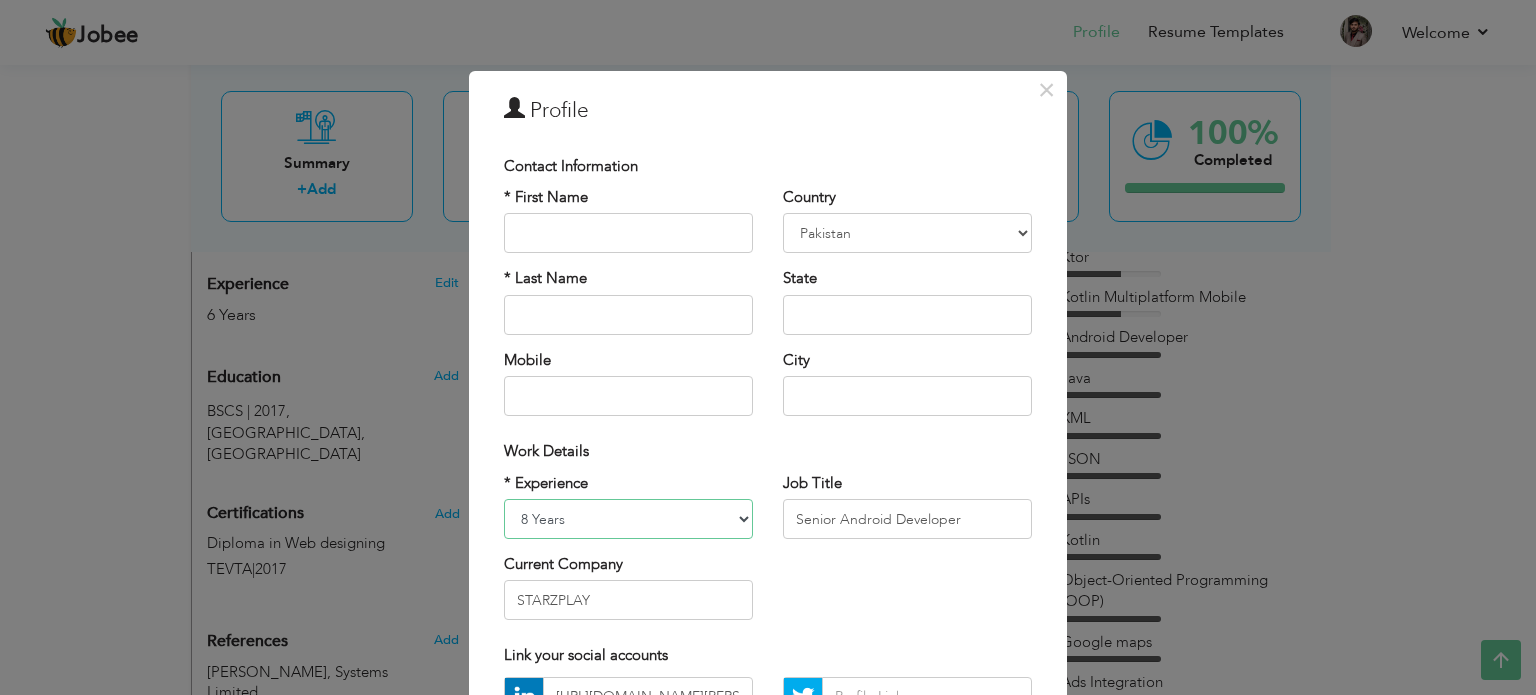 click on "Entry Level Less than 1 Year 1 Year 2 Years 3 Years 4 Years 5 Years 6 Years 7 Years 8 Years 9 Years 10 Years 11 Years 12 Years 13 Years 14 Years 15 Years 16 Years 17 Years 18 Years 19 Years 20 Years 21 Years 22 Years 23 Years 24 Years 25 Years 26 Years 27 Years 28 Years 29 Years 30 Years 31 Years 32 Years 33 Years 34 Years 35 Years More than 35 Years" at bounding box center (628, 519) 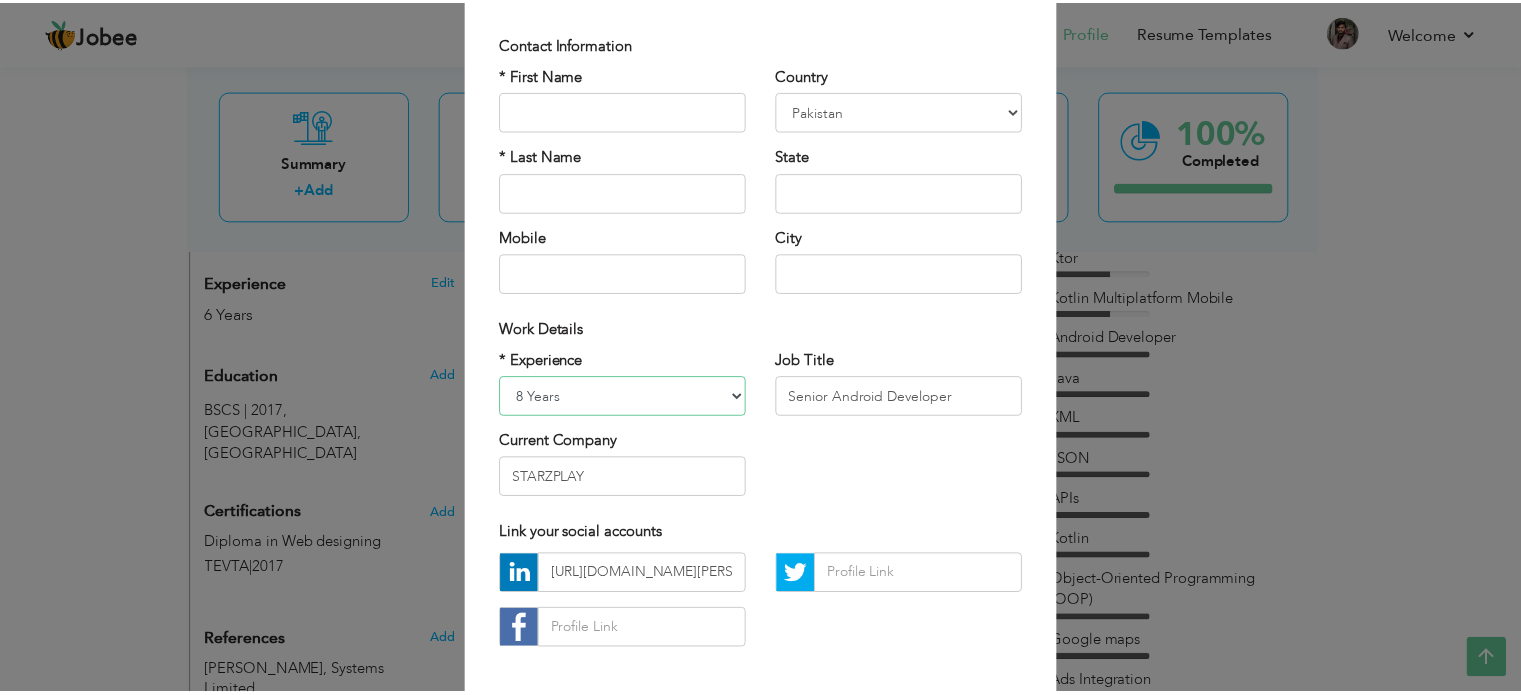 scroll, scrollTop: 212, scrollLeft: 0, axis: vertical 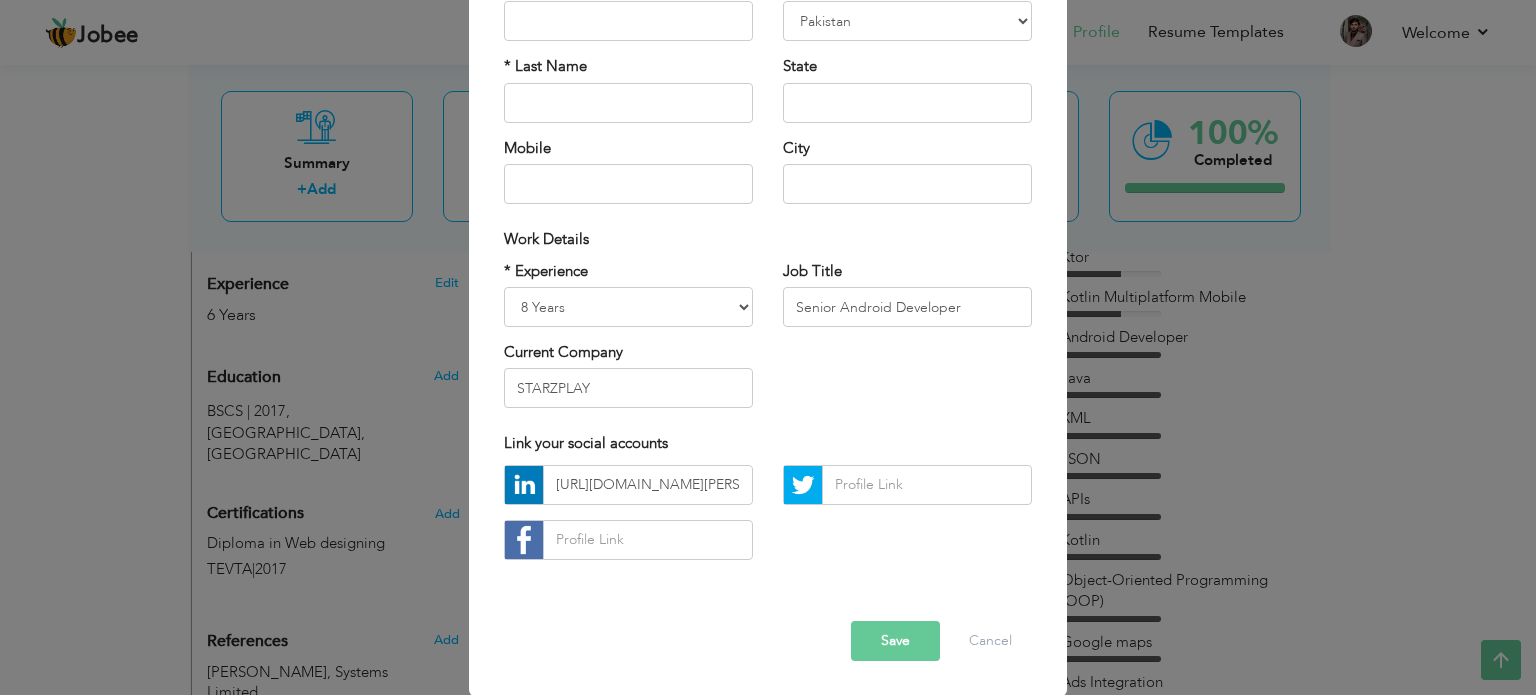 click on "Save" at bounding box center [895, 641] 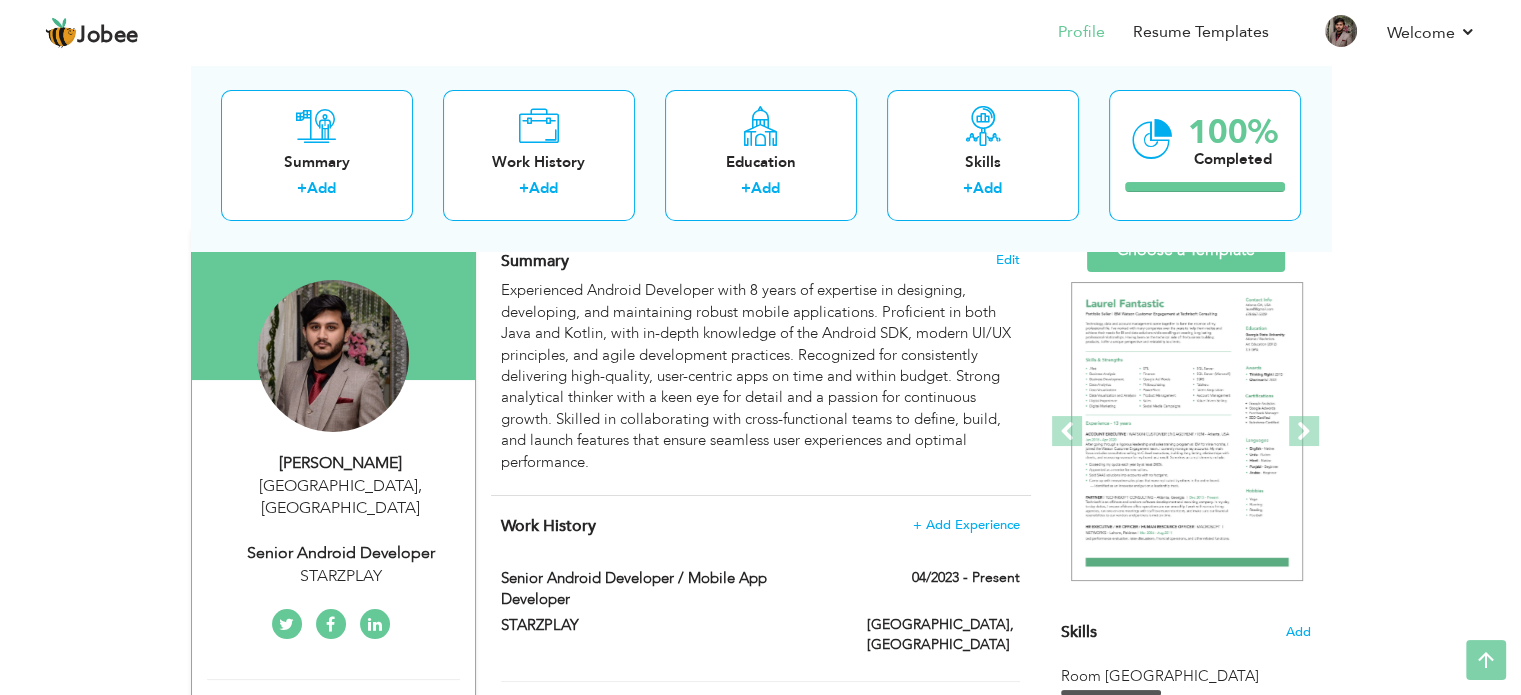 scroll, scrollTop: 0, scrollLeft: 0, axis: both 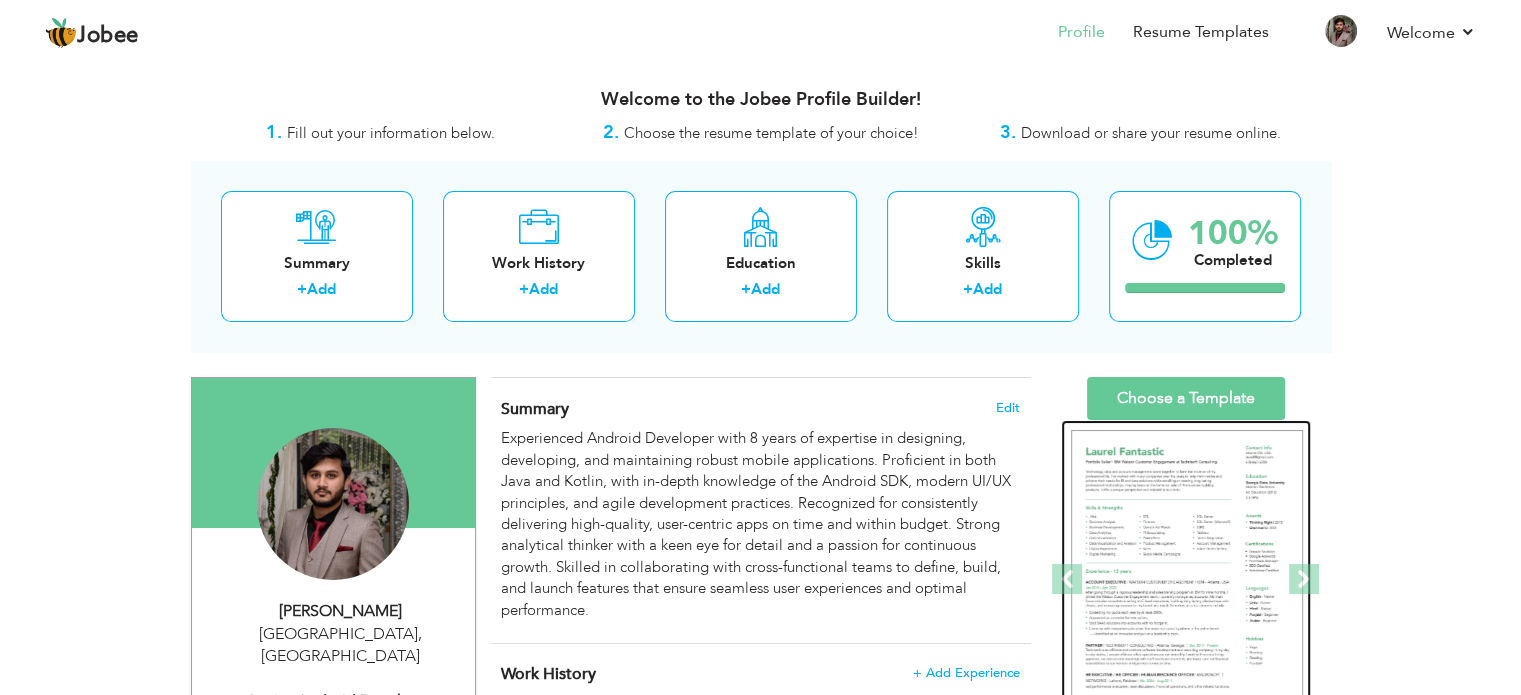 click at bounding box center [1187, 580] 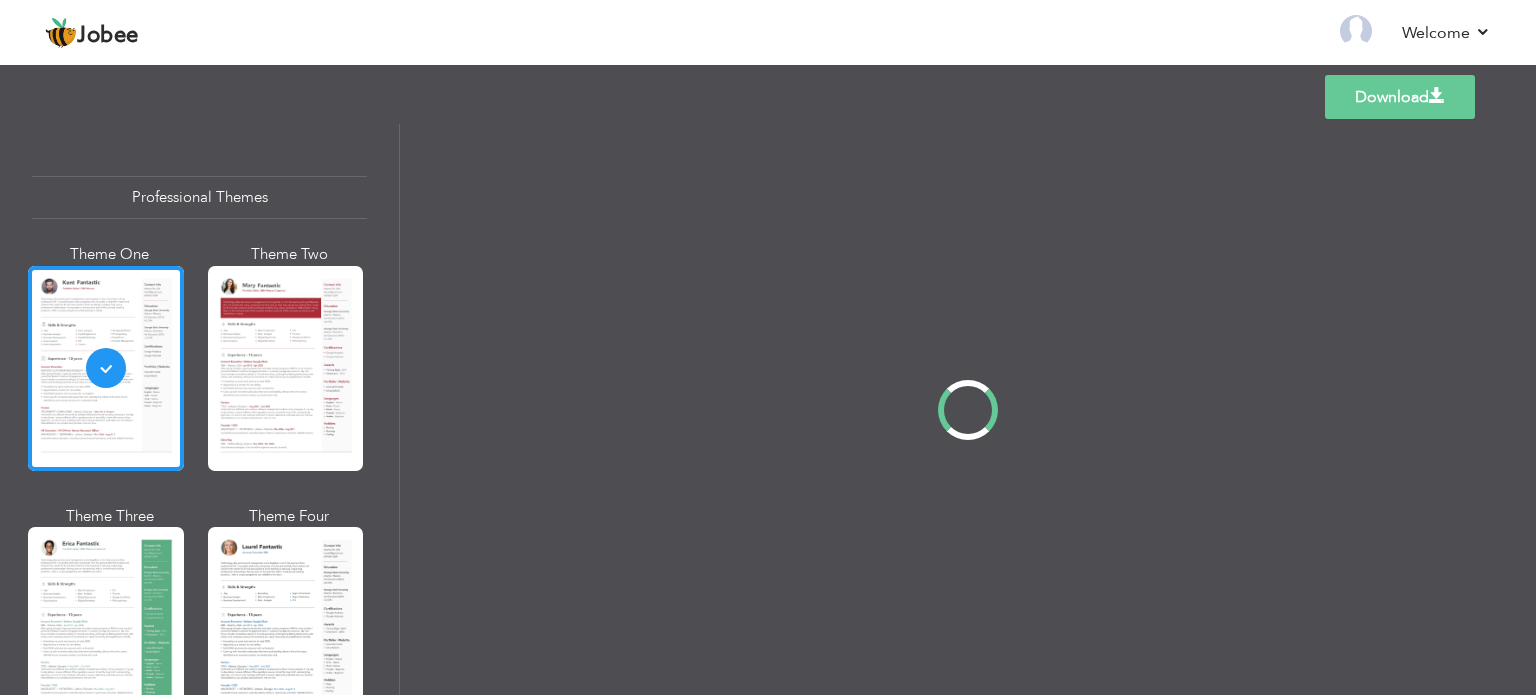 scroll, scrollTop: 0, scrollLeft: 0, axis: both 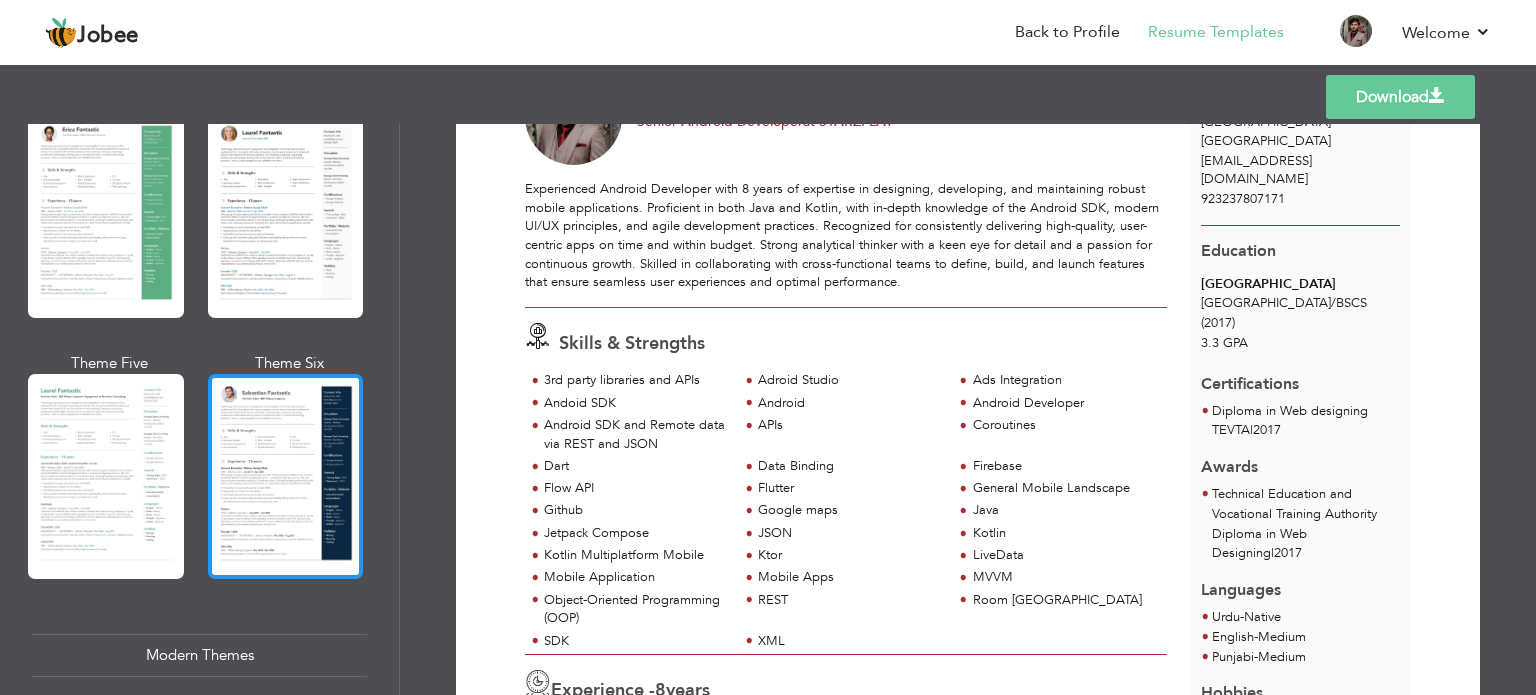 click at bounding box center (286, 476) 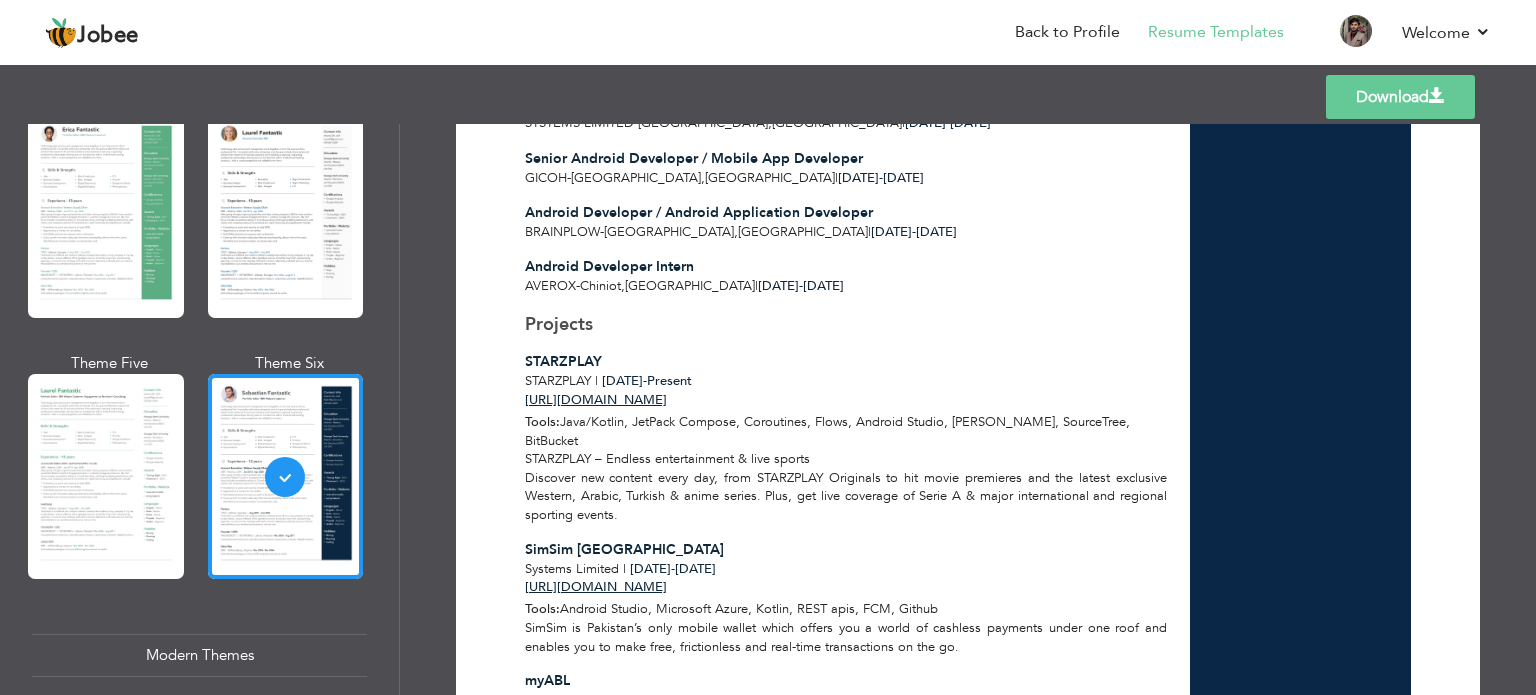 scroll, scrollTop: 778, scrollLeft: 0, axis: vertical 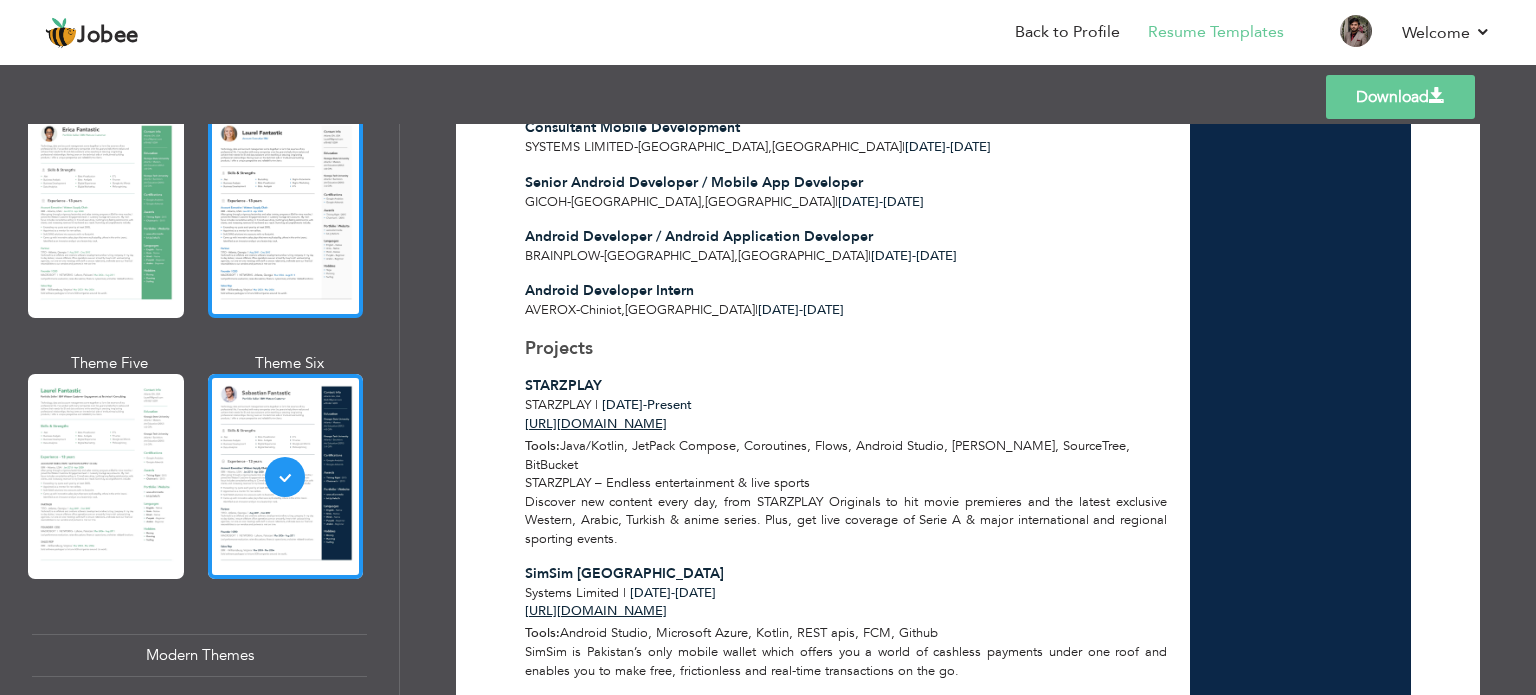 click at bounding box center (286, 215) 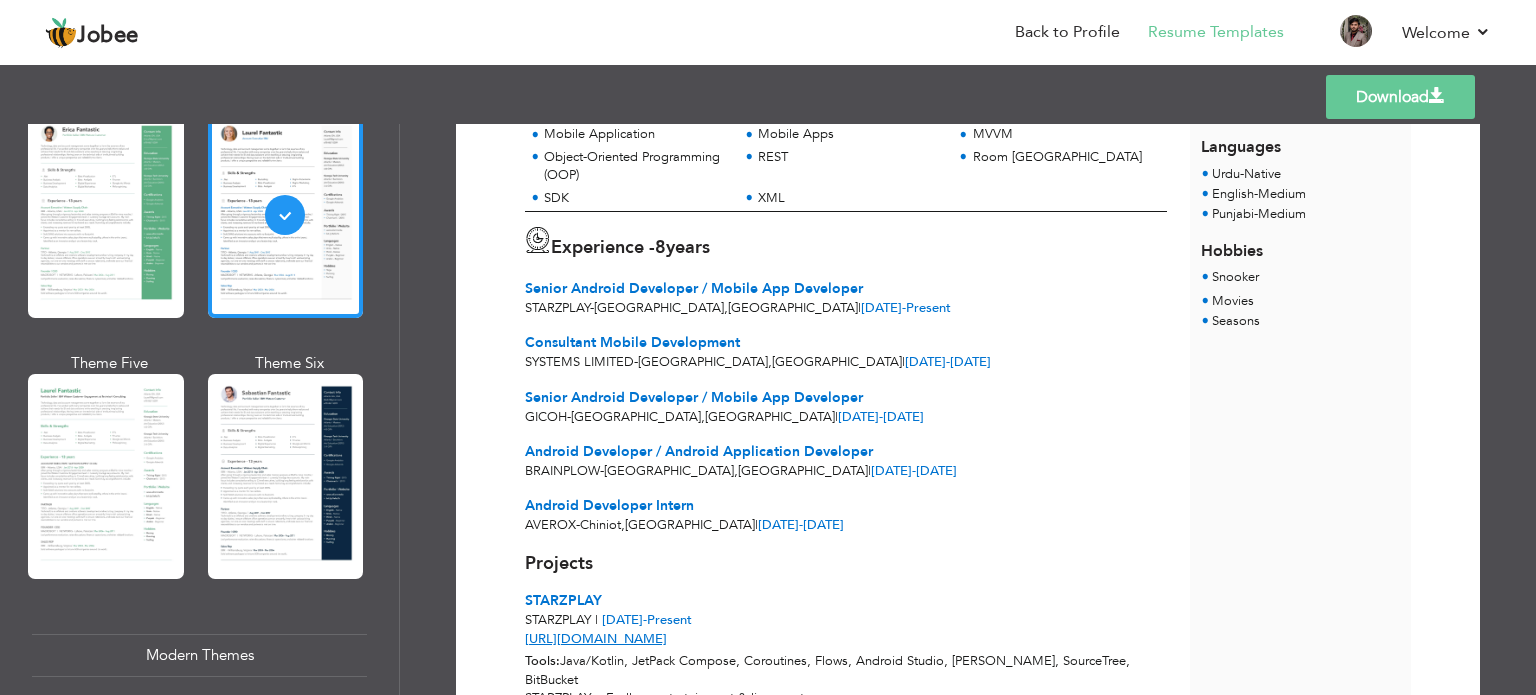 scroll, scrollTop: 552, scrollLeft: 0, axis: vertical 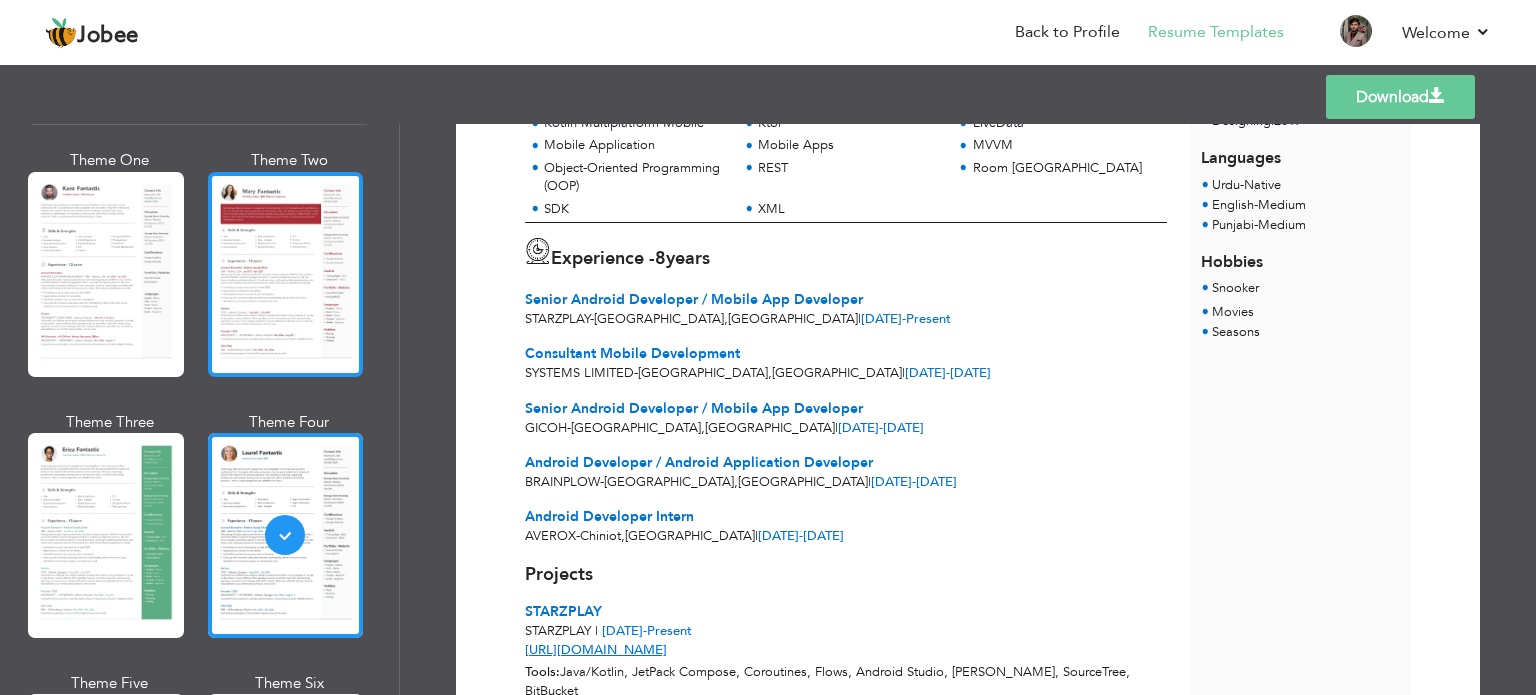 click at bounding box center [286, 274] 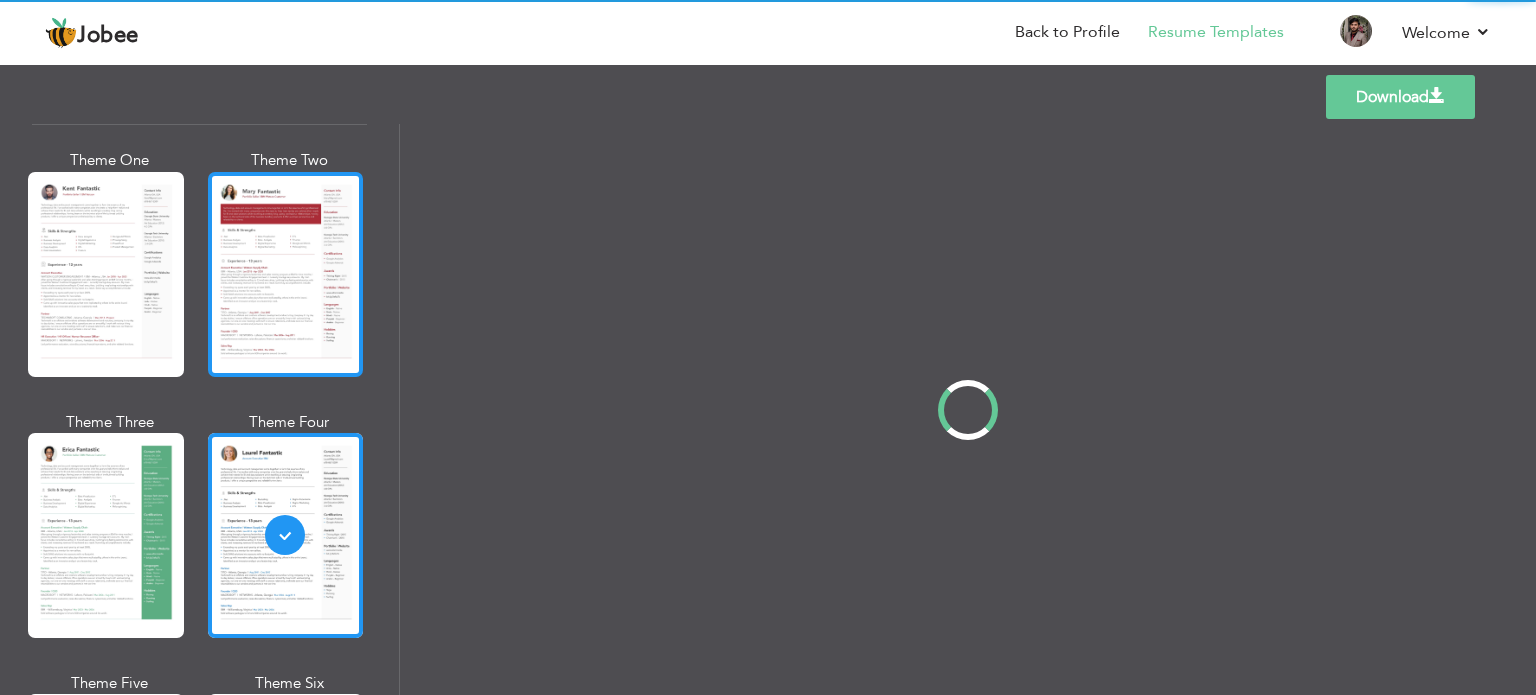 scroll, scrollTop: 0, scrollLeft: 0, axis: both 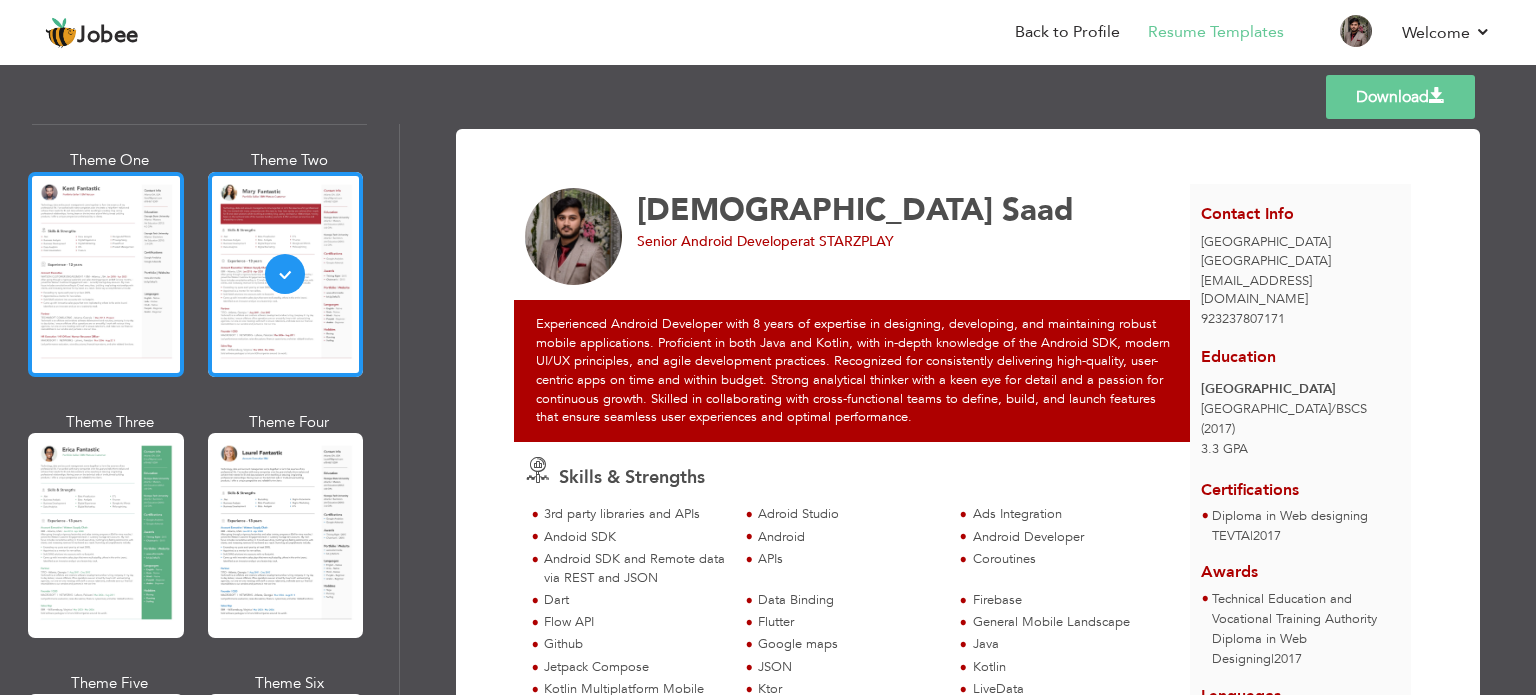 click at bounding box center (106, 274) 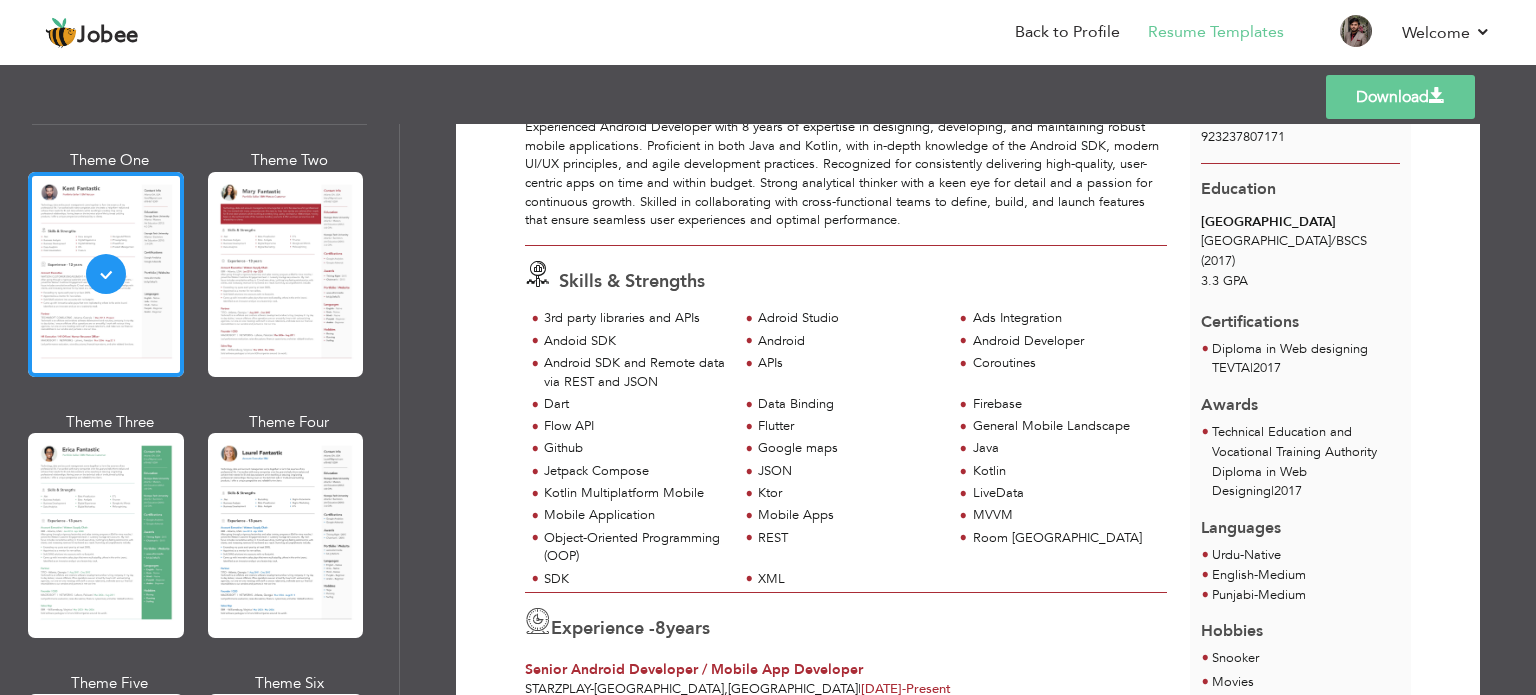 scroll, scrollTop: 171, scrollLeft: 0, axis: vertical 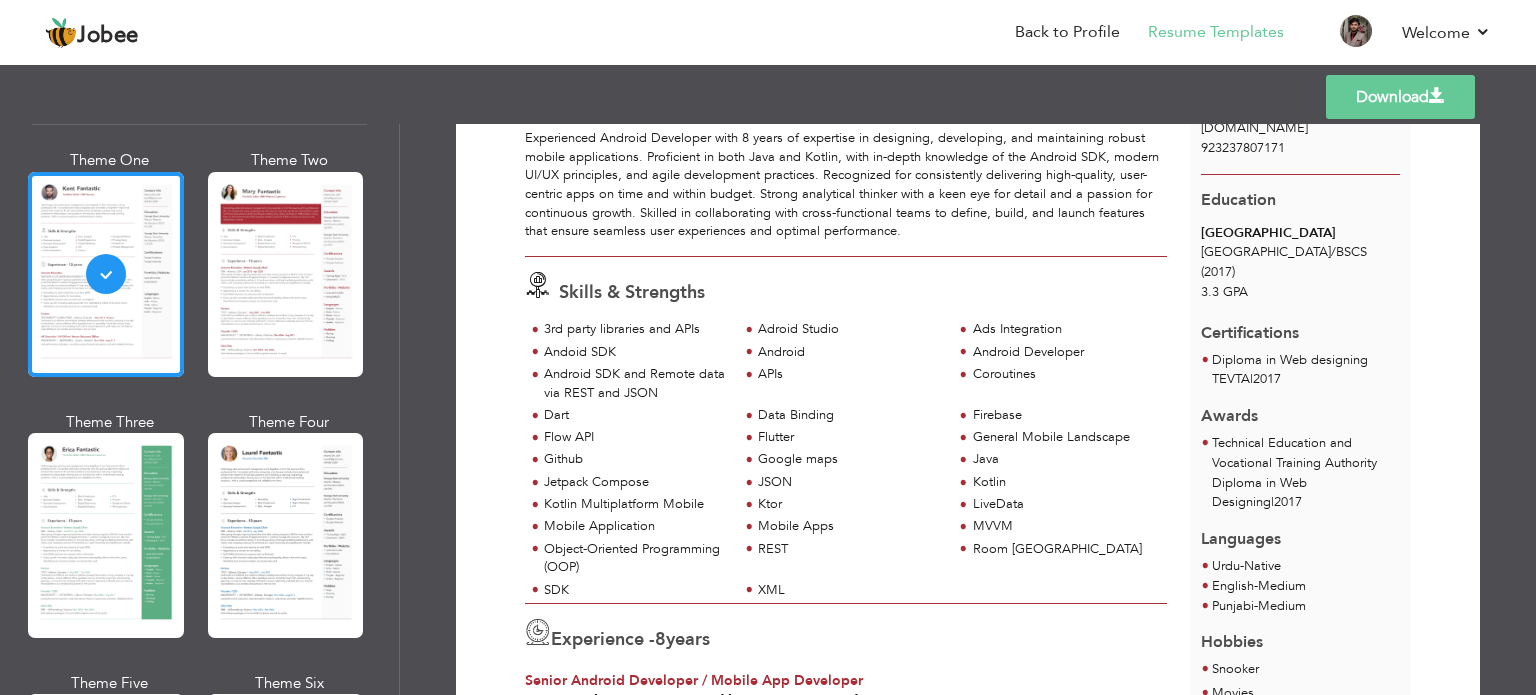 click on "Download" at bounding box center (1400, 97) 